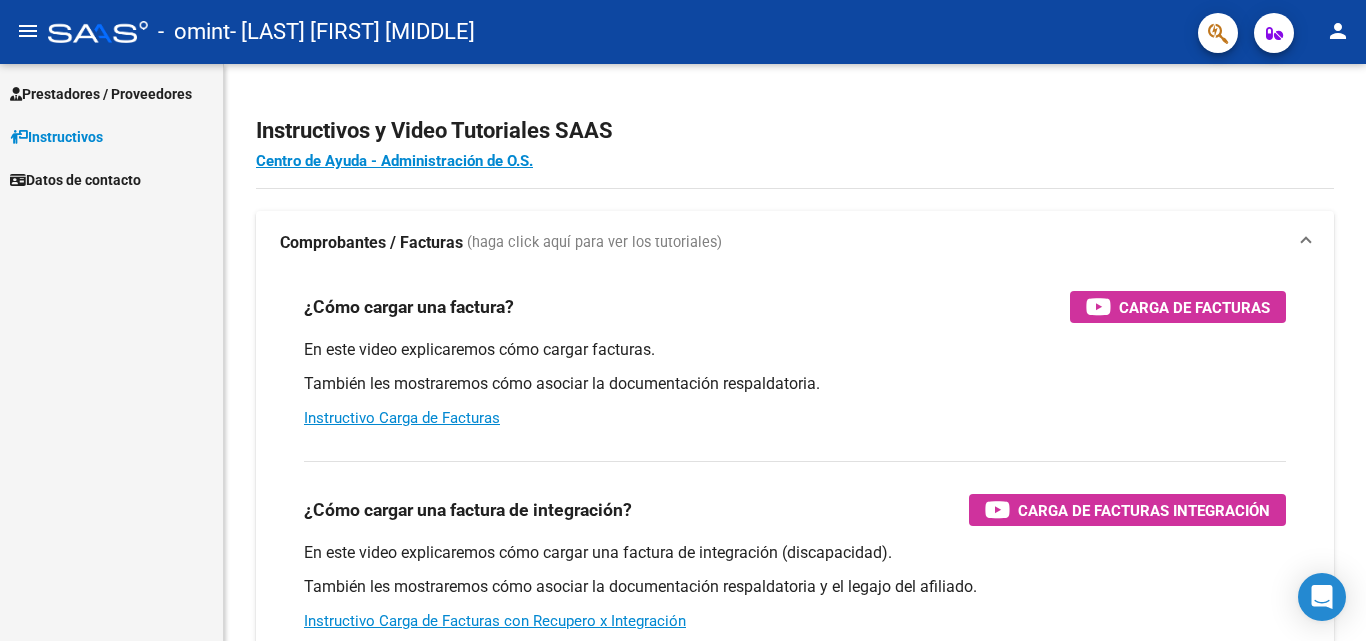 scroll, scrollTop: 0, scrollLeft: 0, axis: both 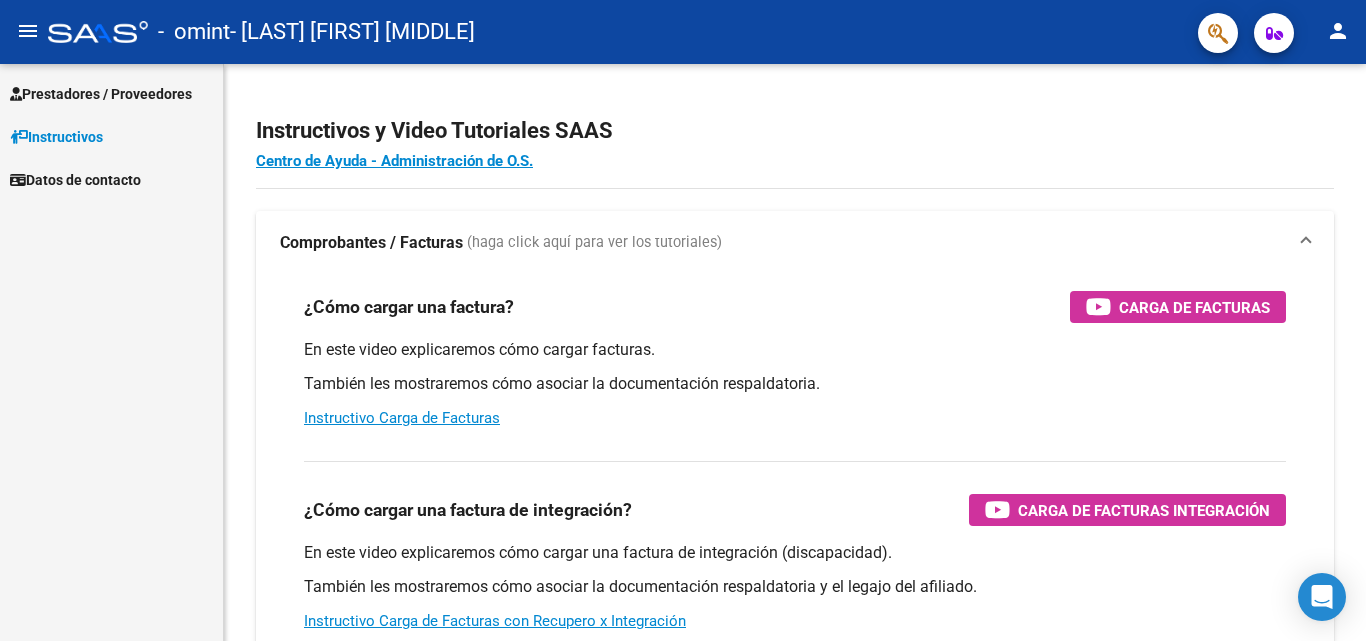click on "Prestadores / Proveedores" at bounding box center (101, 94) 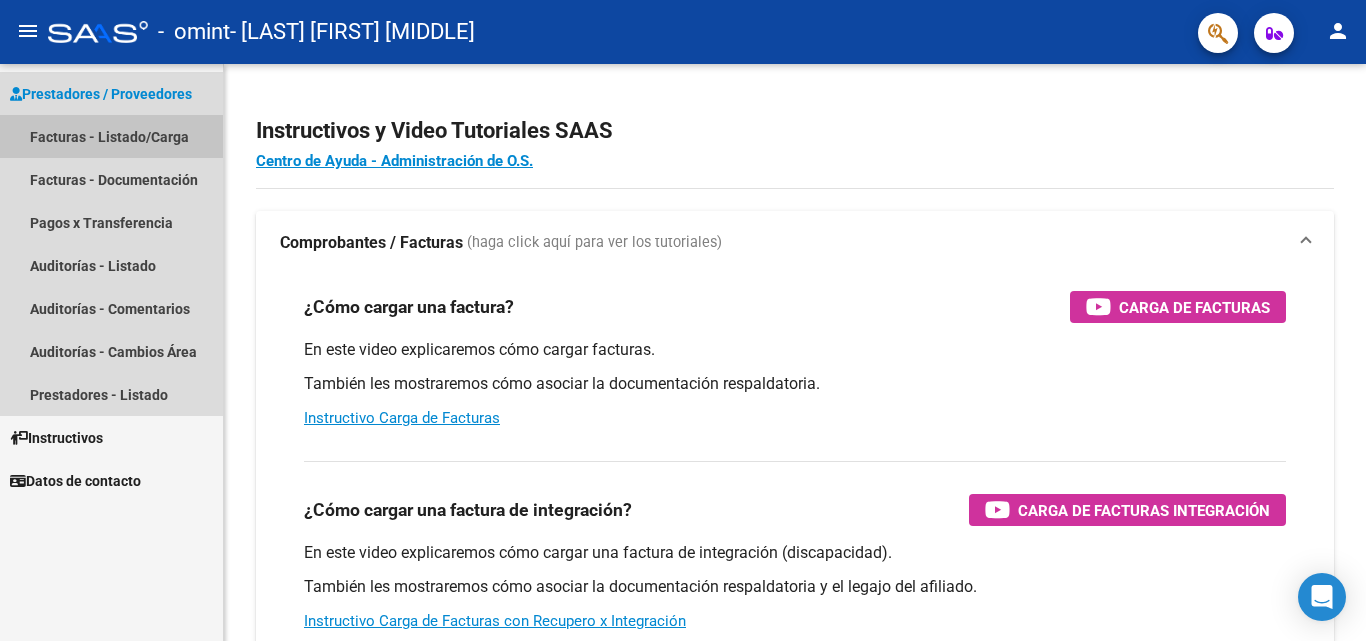 click on "Facturas - Listado/Carga" at bounding box center (111, 136) 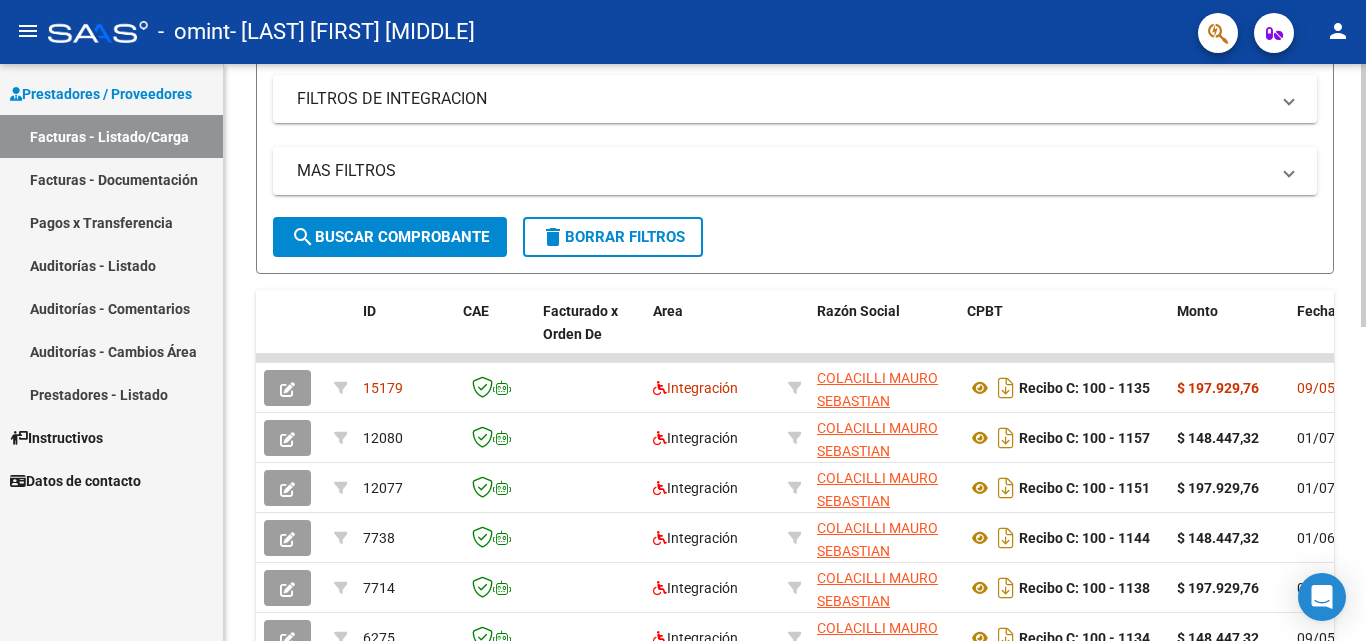 scroll, scrollTop: 330, scrollLeft: 0, axis: vertical 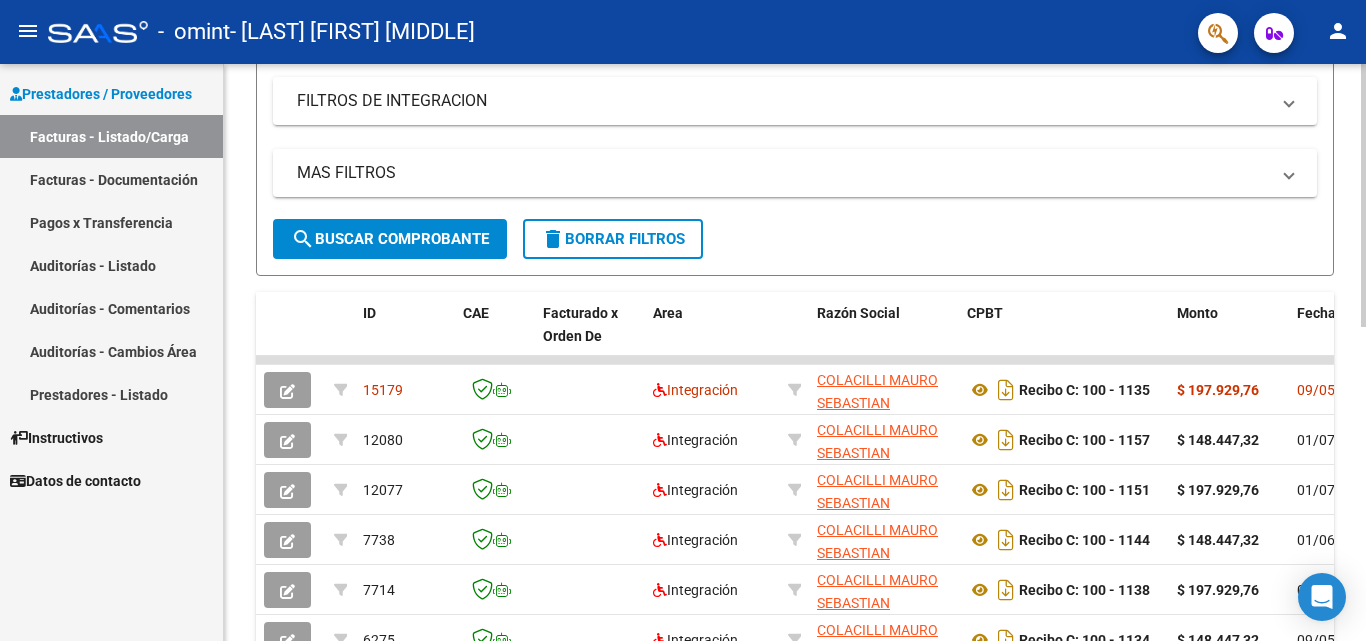click on "Video tutorial   PRESTADORES -> Listado de CPBTs Emitidos por Prestadores / Proveedores (alt+q)   Cargar Comprobante
cloud_download  CSV  cloud_download  EXCEL  cloud_download  Estandar   Descarga Masiva
Filtros Id Area Area Todos Confirmado   Mostrar totalizadores   FILTROS DEL COMPROBANTE  Comprobante Tipo Comprobante Tipo Start date – End date Fec. Comprobante Desde / Hasta Días Emisión Desde(cant. días) Días Emisión Hasta(cant. días) CUIT / Razón Social Pto. Venta Nro. Comprobante Código SSS CAE Válido CAE Válido Todos Cargado Módulo Hosp. Todos Tiene facturacion Apócrifa Hospital Refes  FILTROS DE INTEGRACION  Período De Prestación Campos del Archivo de Rendición Devuelto x SSS (dr_envio) Todos Rendido x SSS (dr_envio) Tipo de Registro Tipo de Registro Período Presentación Período Presentación Campos del Legajo Asociado (preaprobación) Afiliado Legajo (cuil/nombre) Todos Solo facturas preaprobadas  MAS FILTROS  Todos Con Doc. Respaldatoria Todos Con Trazabilidad Todos – –" 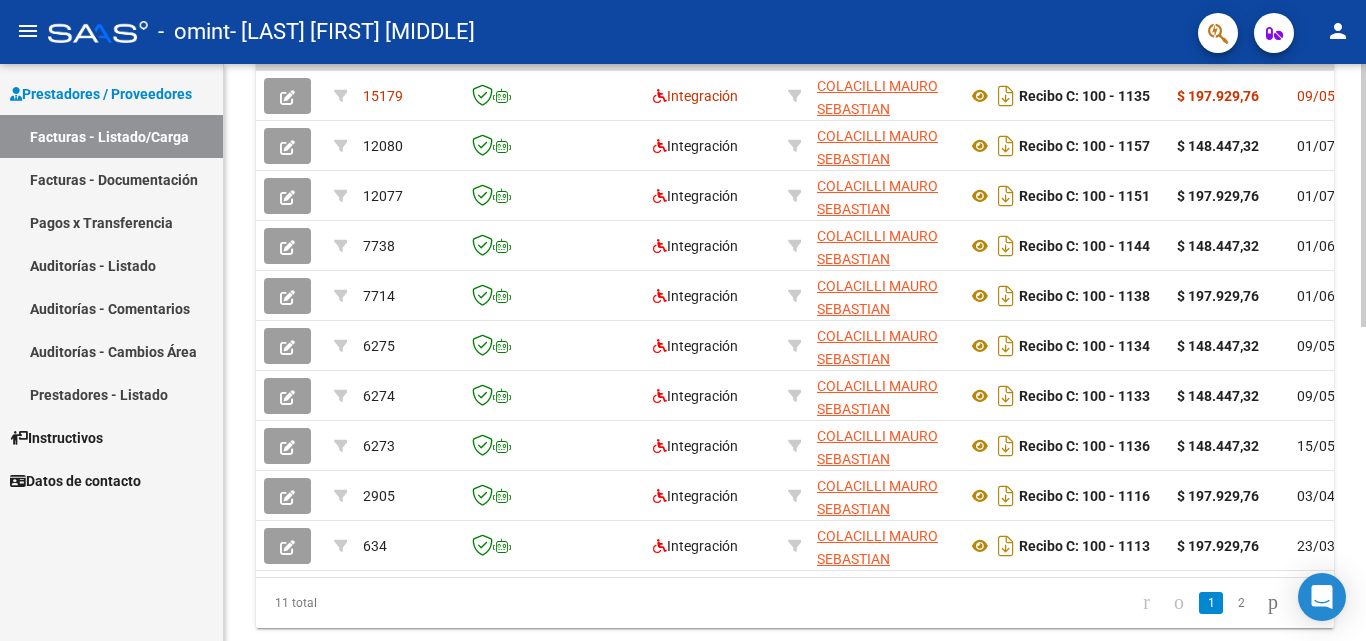 scroll, scrollTop: 691, scrollLeft: 0, axis: vertical 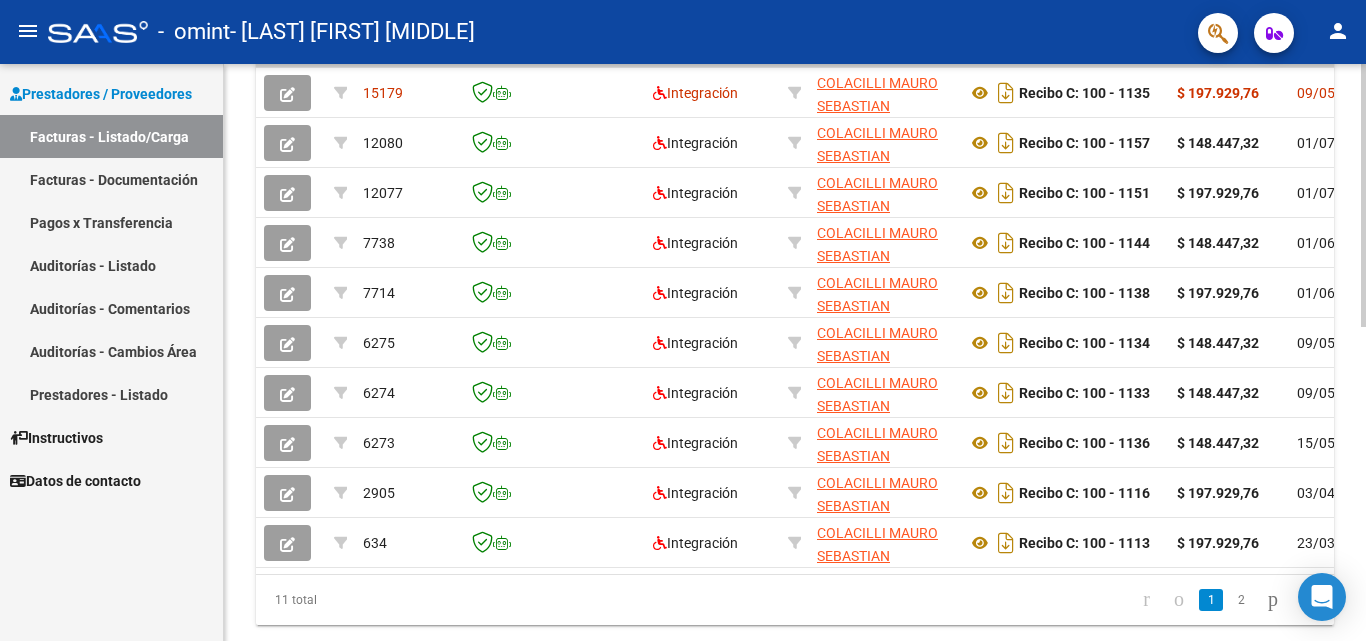 click 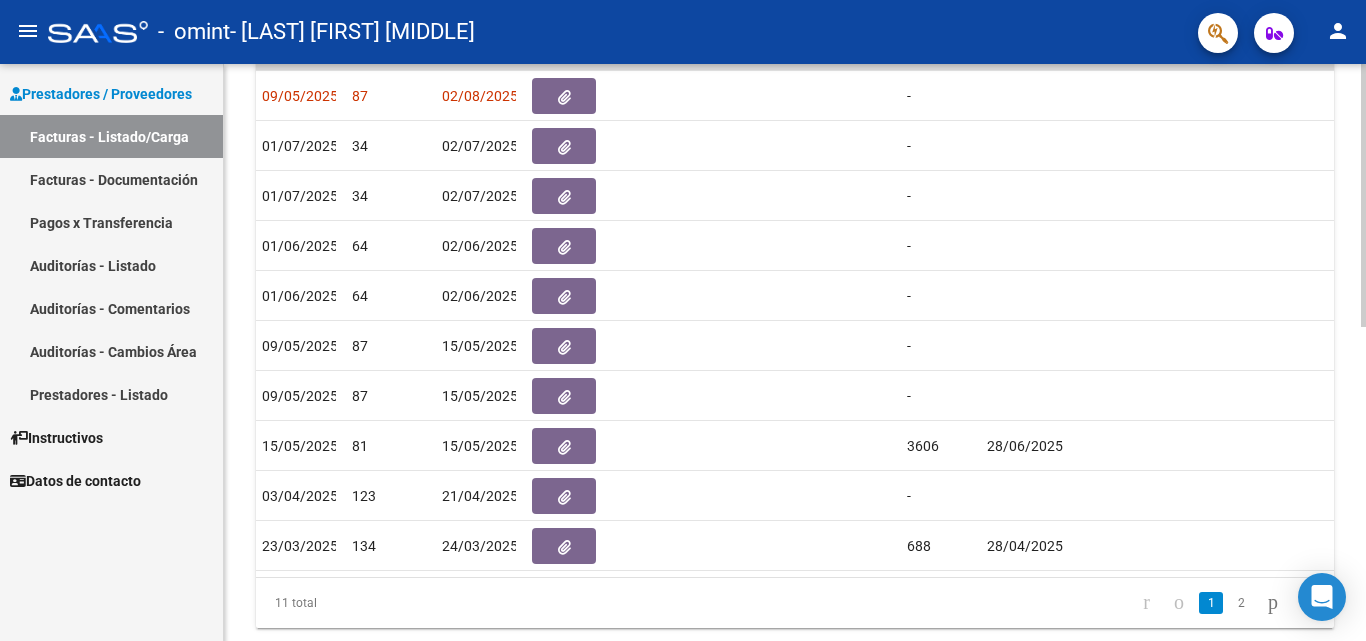 scroll, scrollTop: 0, scrollLeft: 0, axis: both 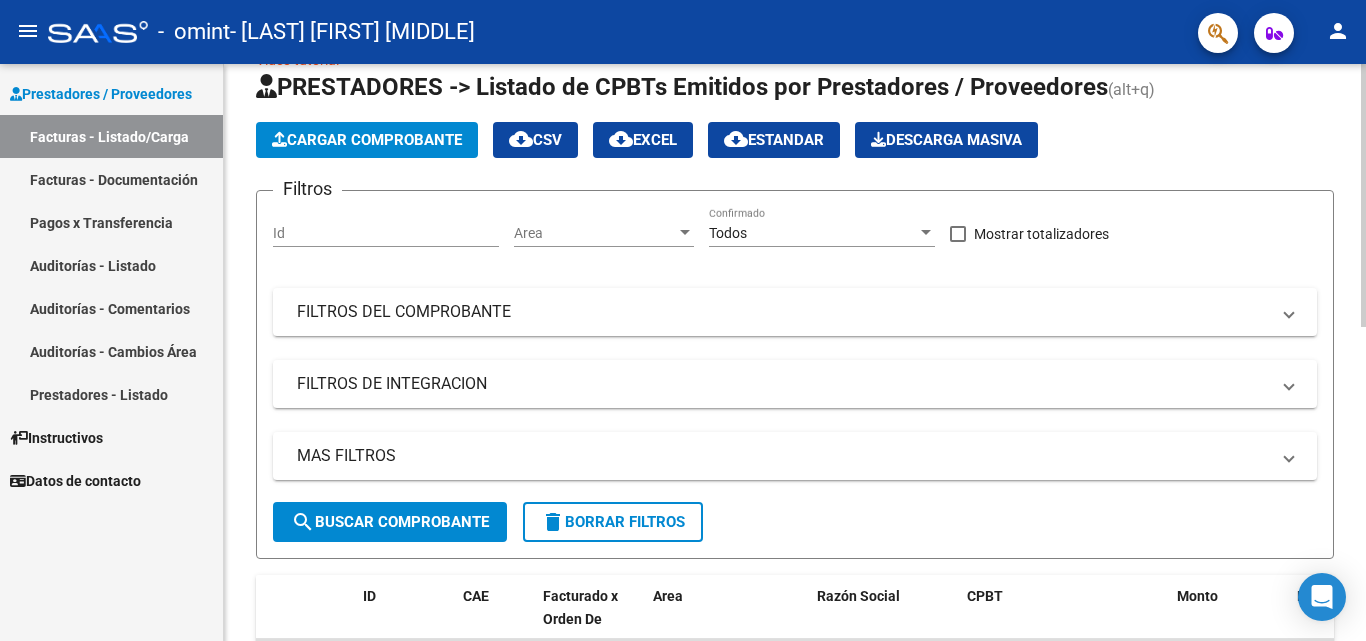 click 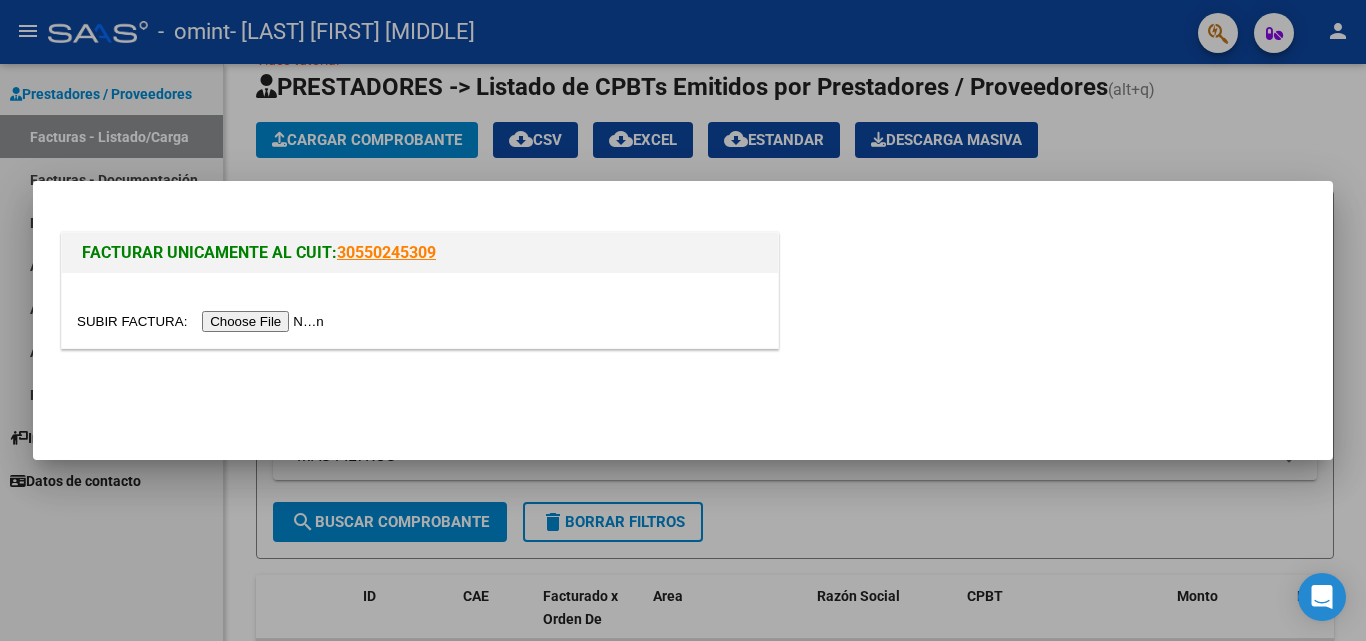 click at bounding box center (203, 321) 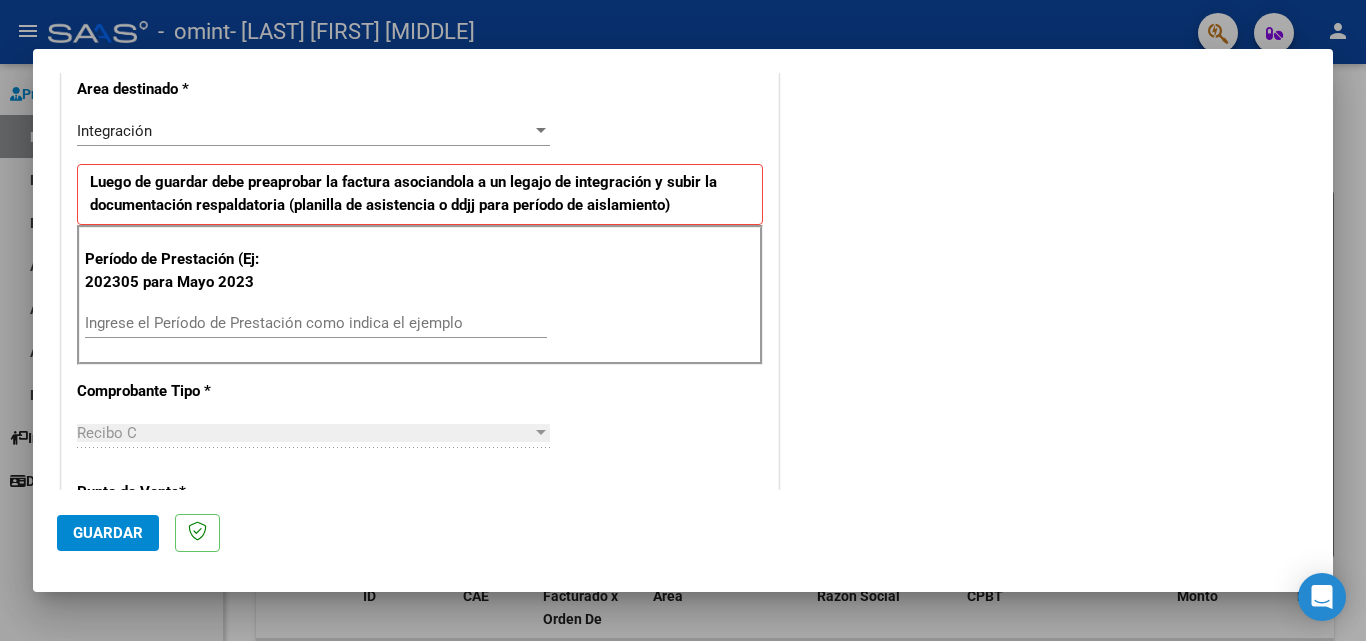 scroll, scrollTop: 474, scrollLeft: 0, axis: vertical 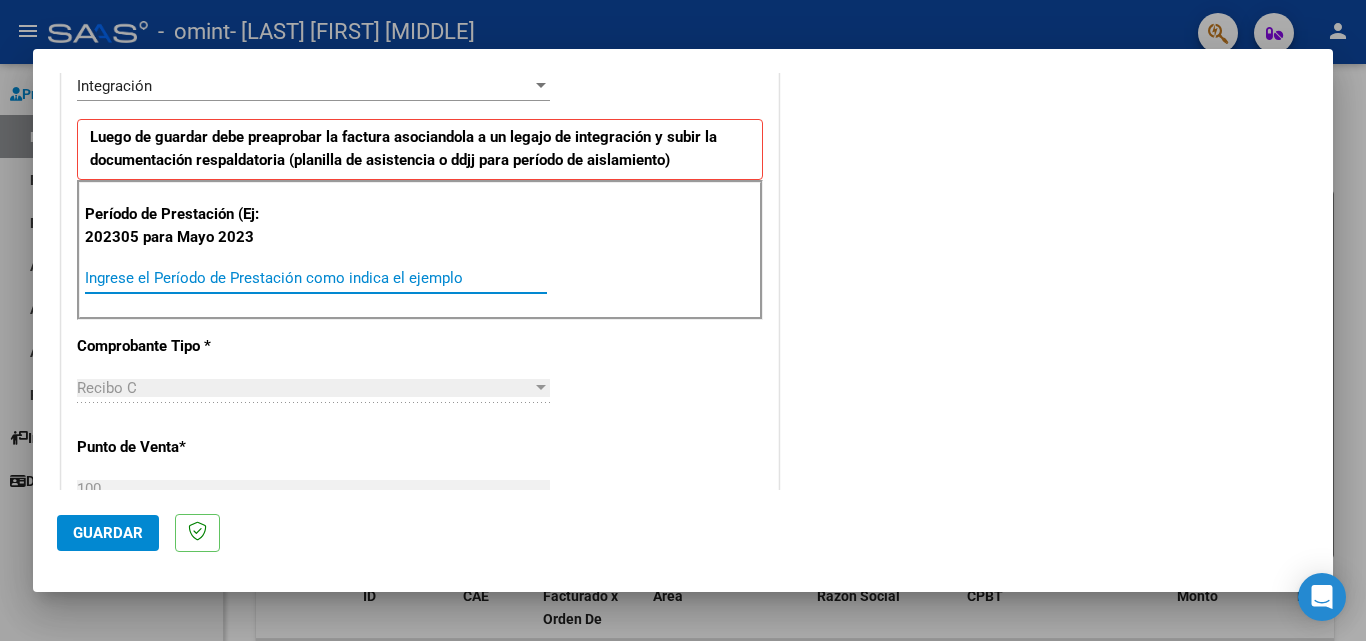 click on "Ingrese el Período de Prestación como indica el ejemplo" at bounding box center [316, 278] 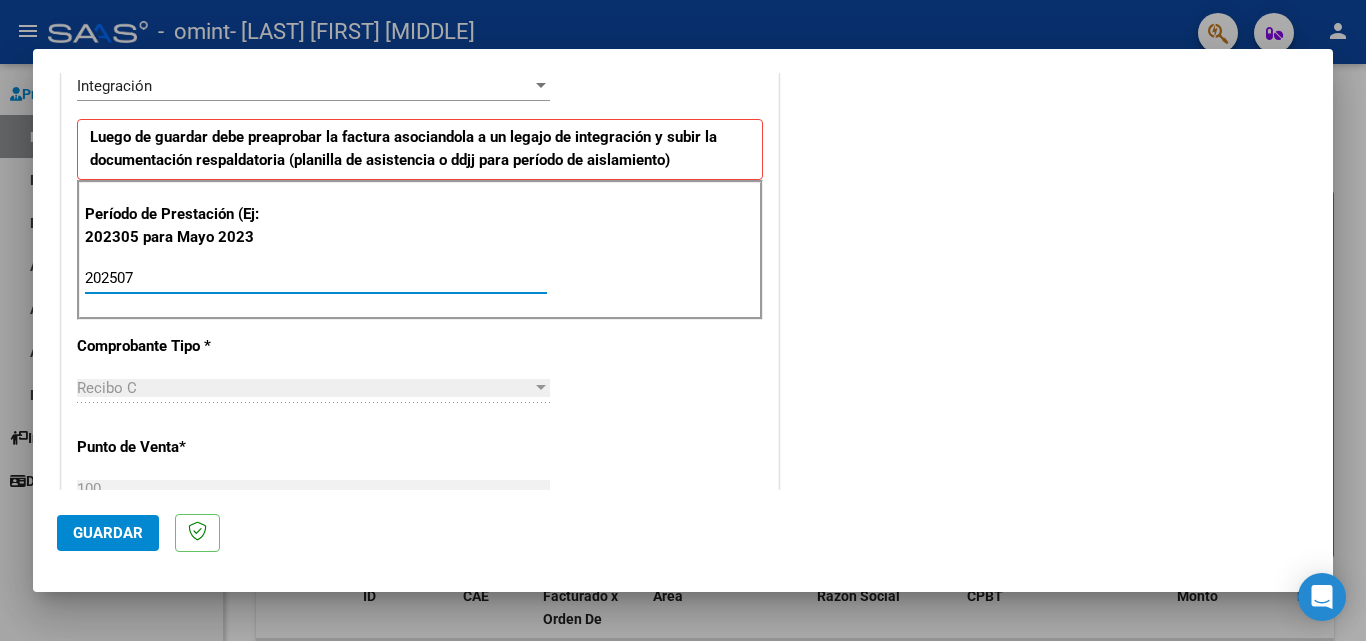 type on "202507" 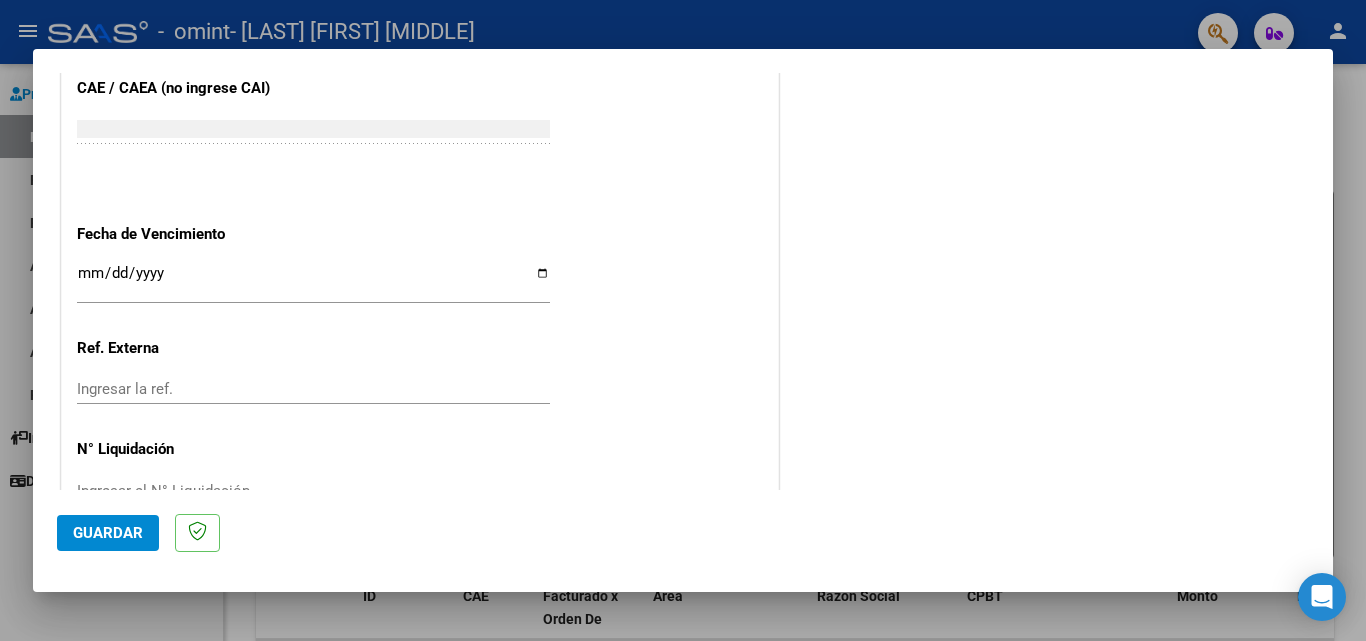 scroll, scrollTop: 1273, scrollLeft: 0, axis: vertical 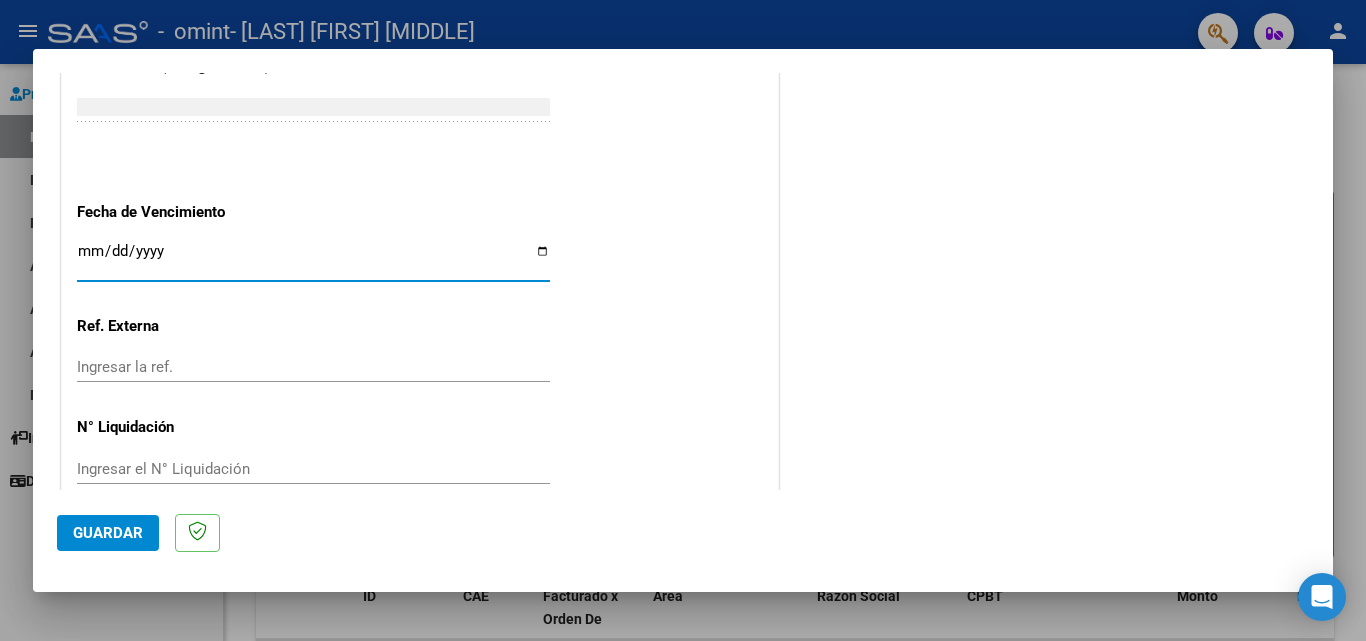 click on "Ingresar la fecha" at bounding box center [313, 259] 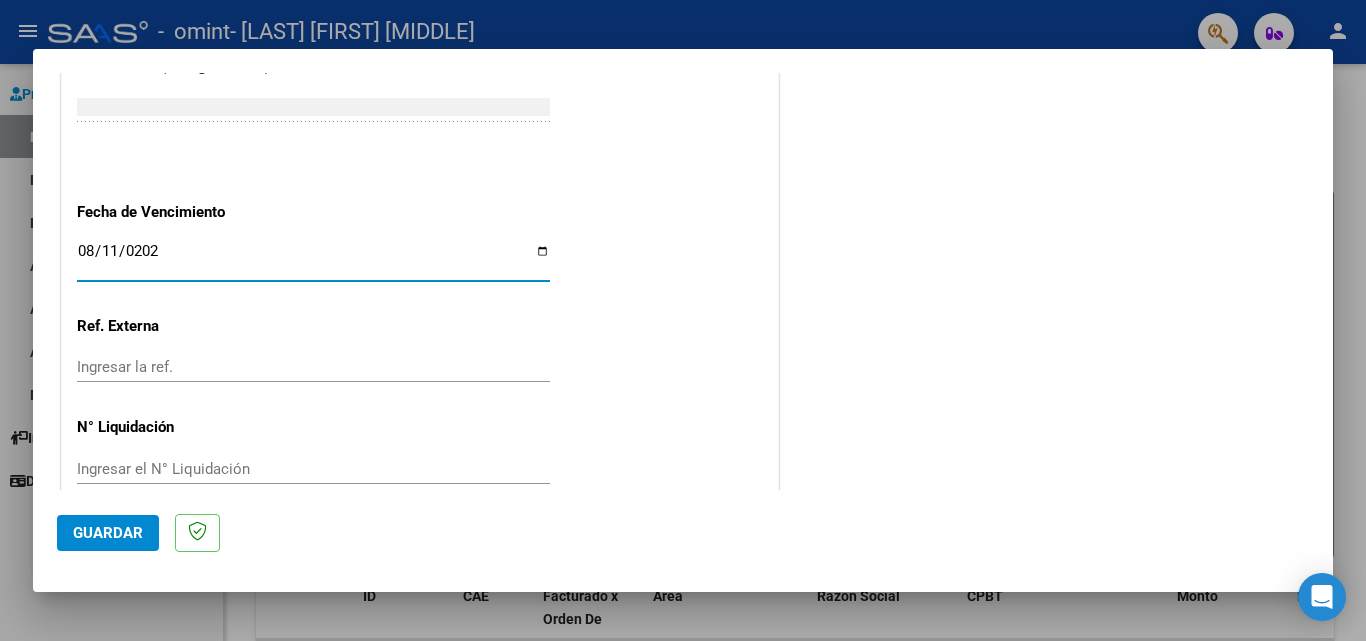 type on "2025-08-11" 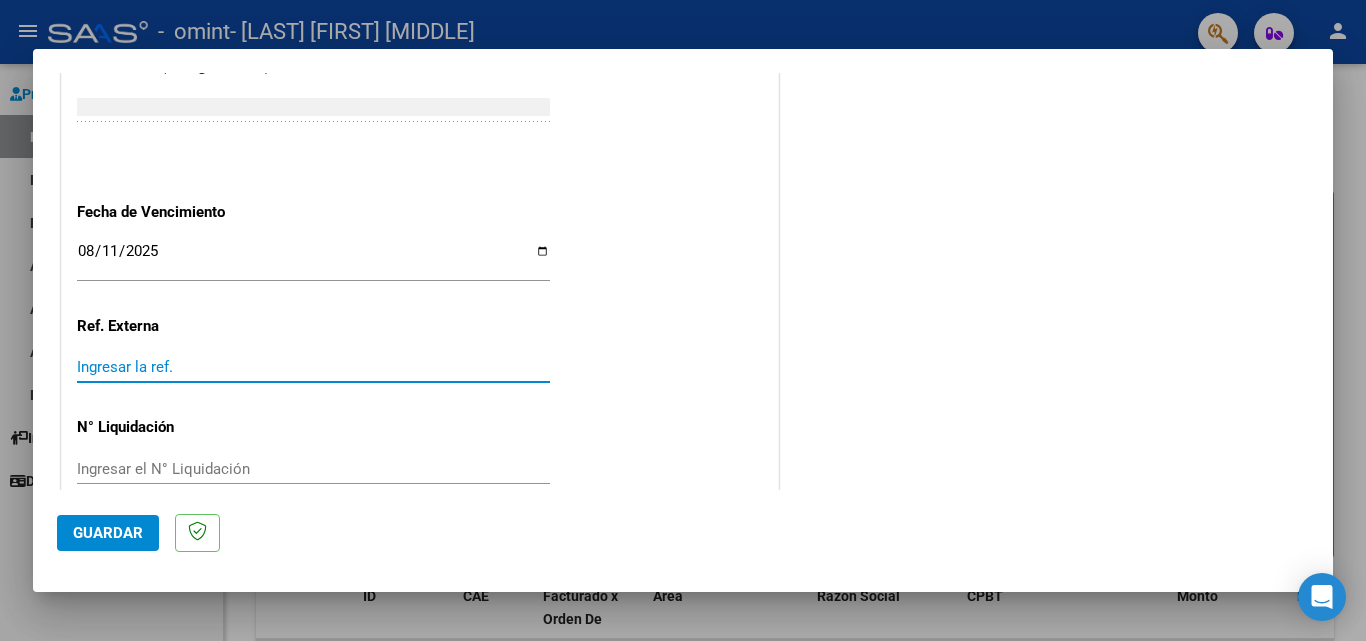 click on "Ingresar la ref." at bounding box center [313, 367] 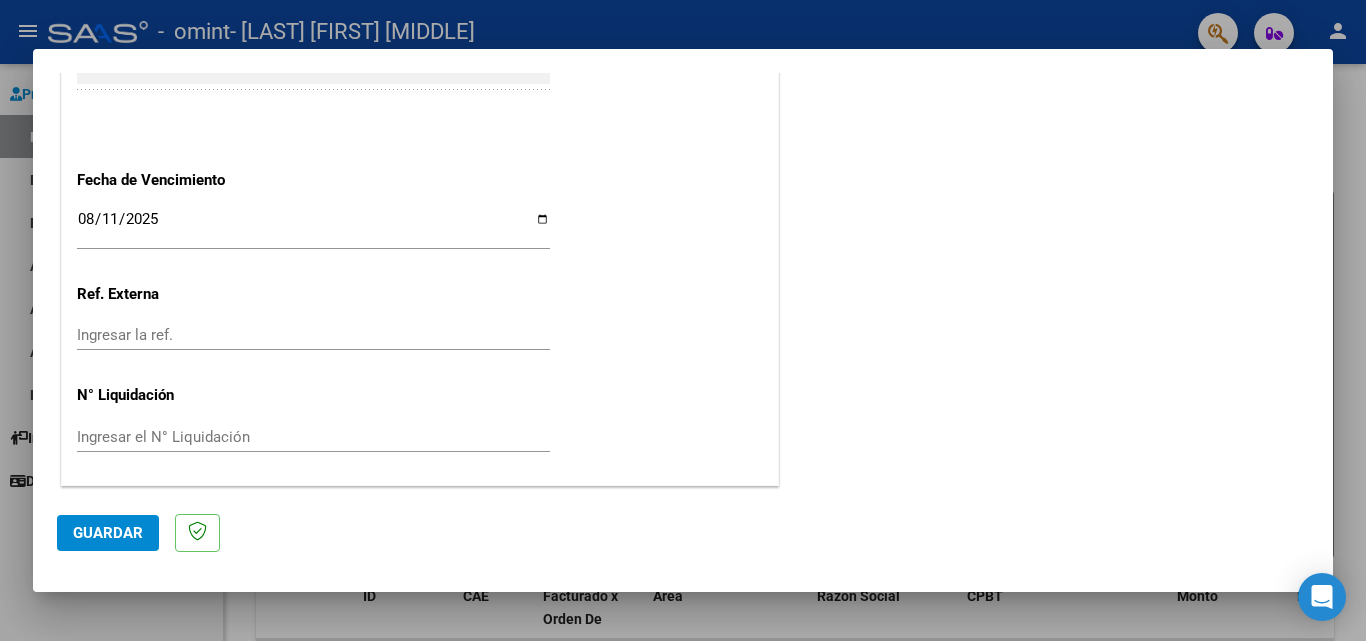 click on "Guardar" 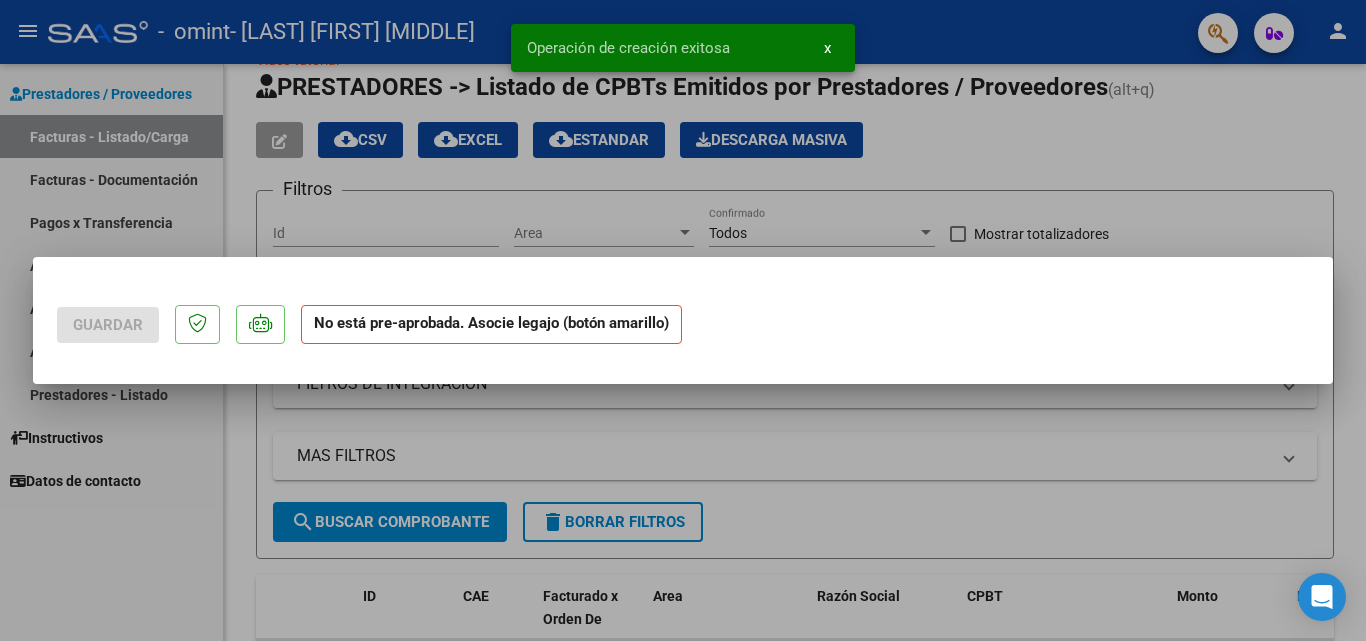 scroll, scrollTop: 0, scrollLeft: 0, axis: both 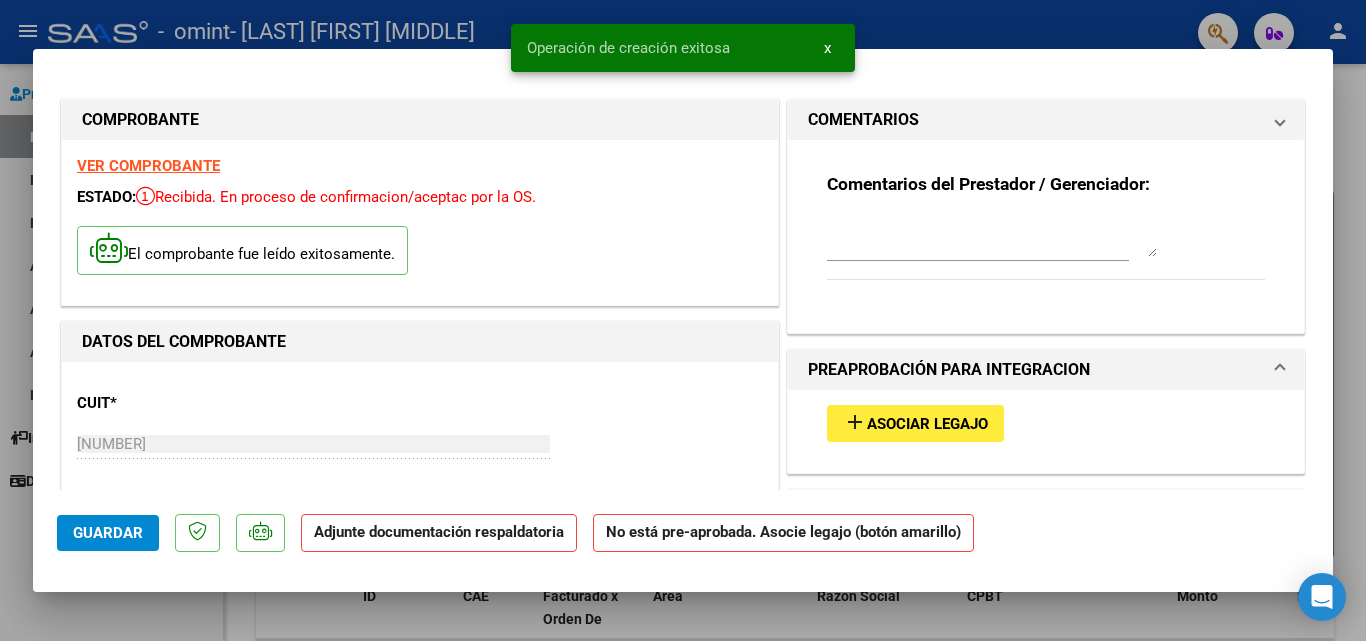 drag, startPoint x: 1248, startPoint y: 511, endPoint x: 1287, endPoint y: 407, distance: 111.07205 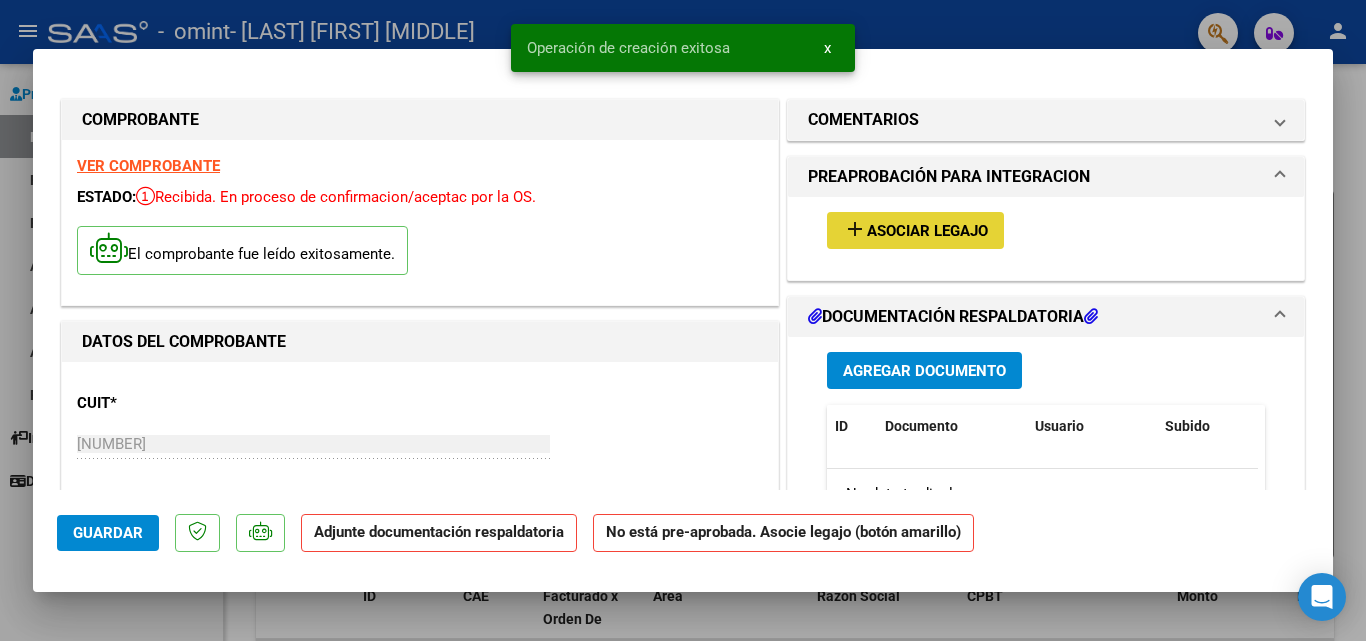click on "Asociar Legajo" at bounding box center (927, 231) 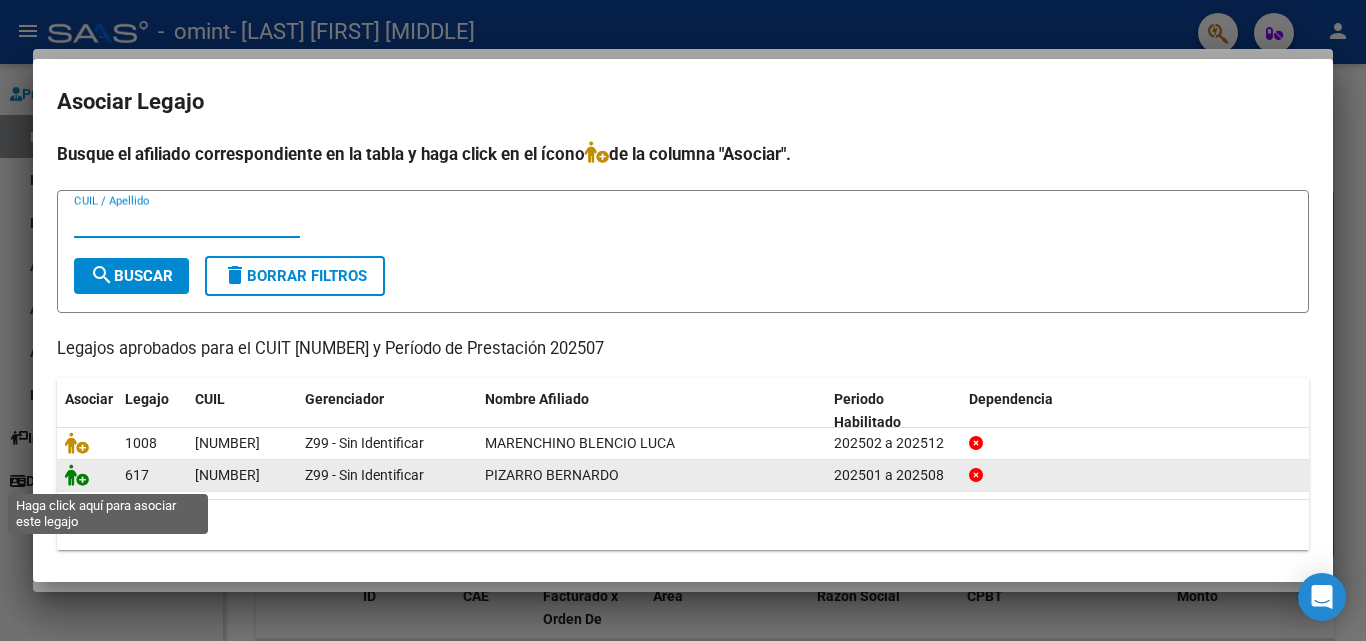 click 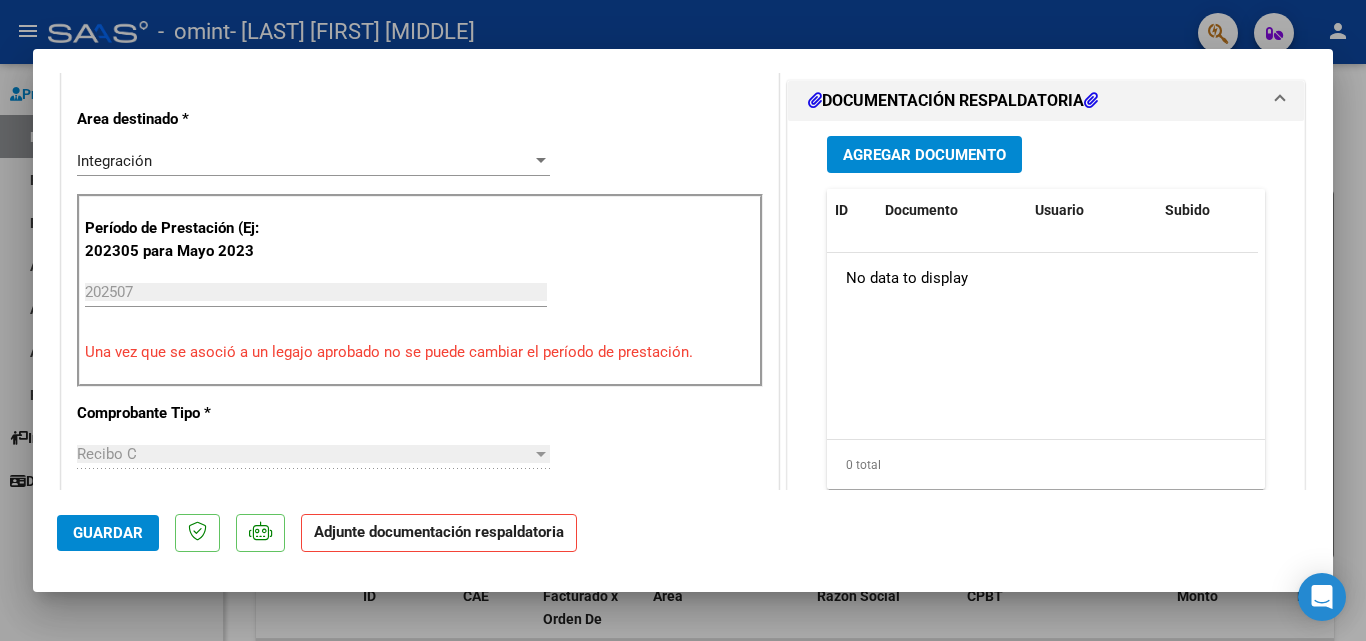 scroll, scrollTop: 484, scrollLeft: 0, axis: vertical 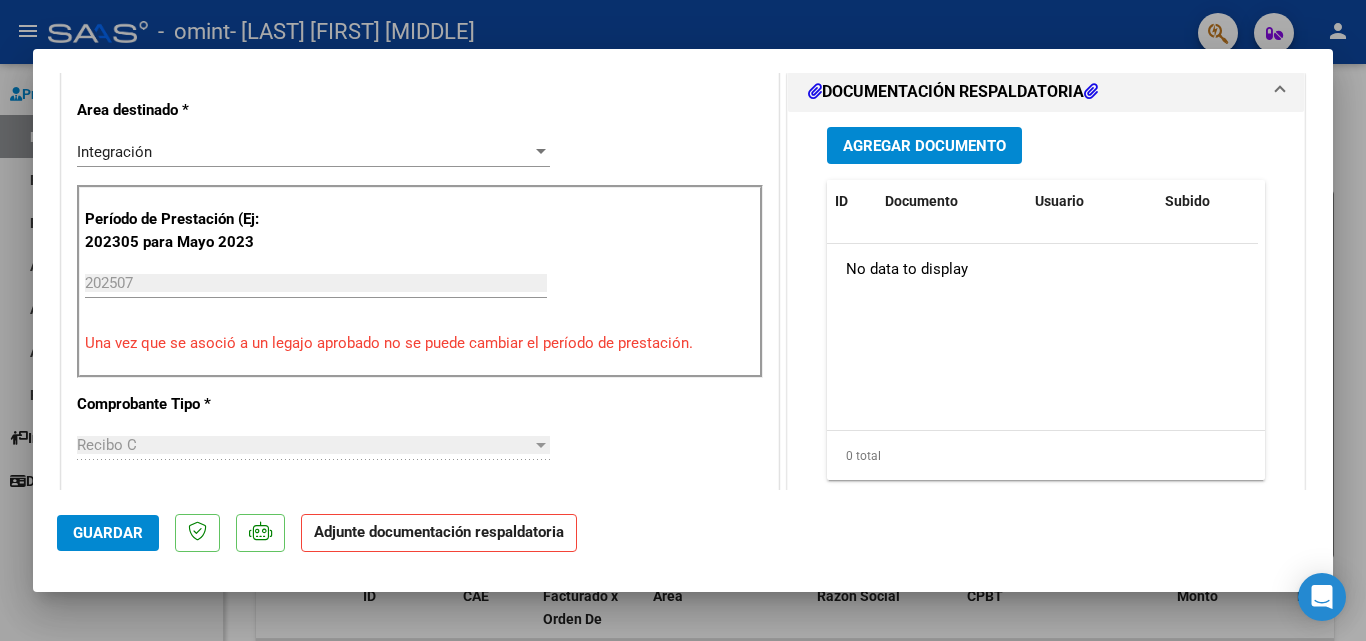 click on "Agregar Documento" at bounding box center [924, 145] 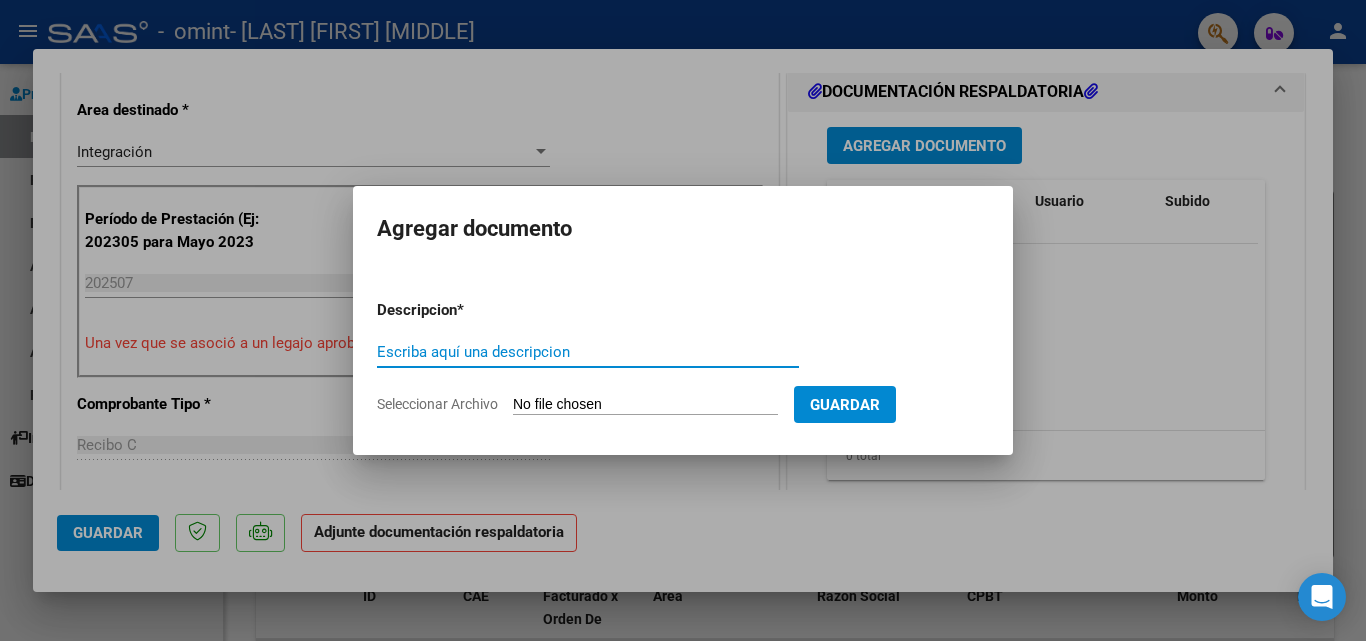 click on "Escriba aquí una descripcion" at bounding box center (588, 352) 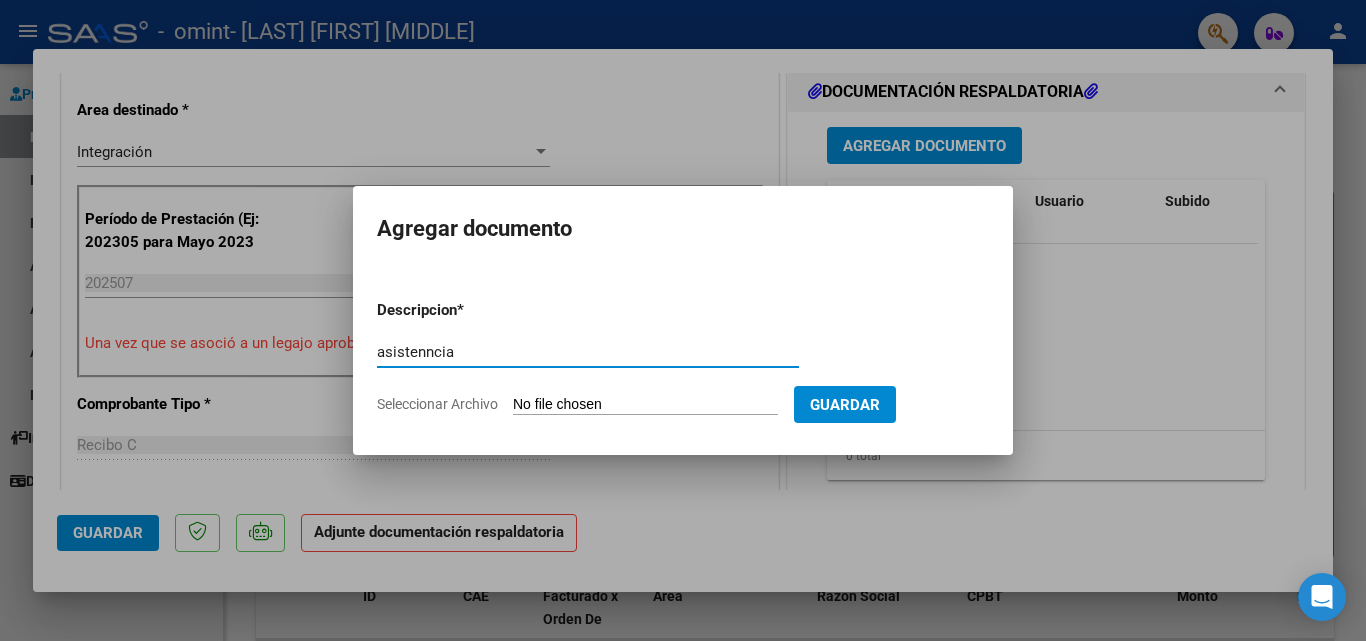type on "asistenncia" 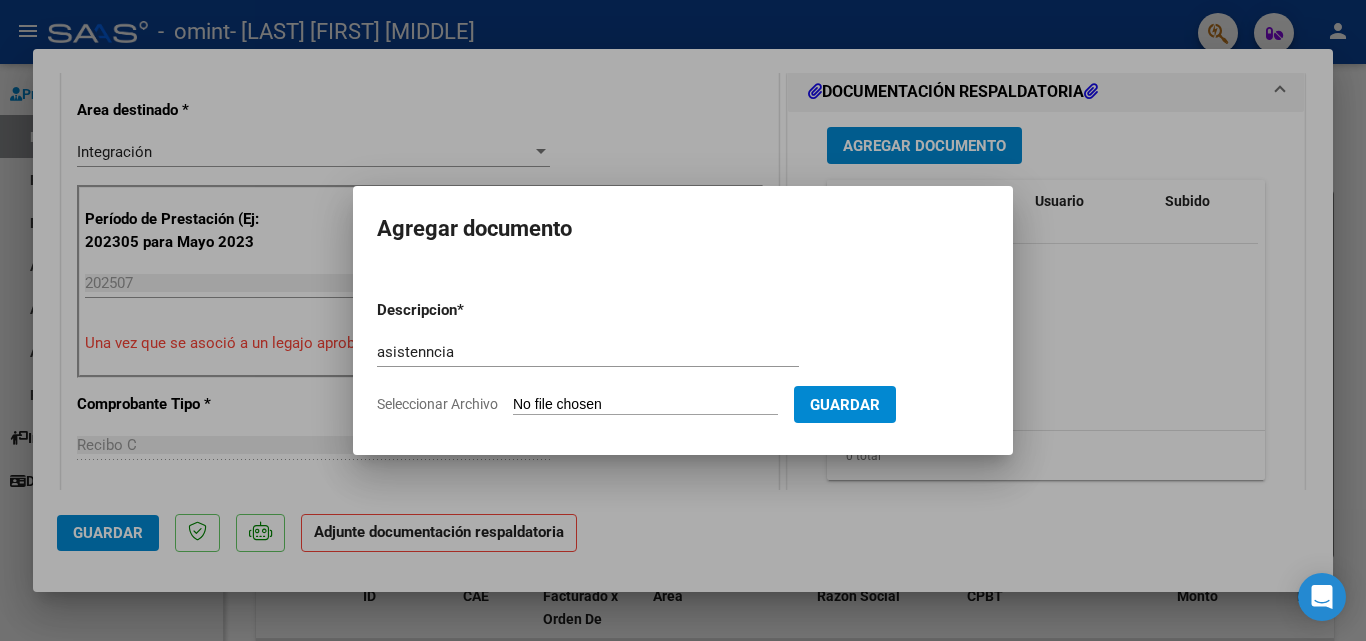 click on "Seleccionar Archivo" at bounding box center (645, 405) 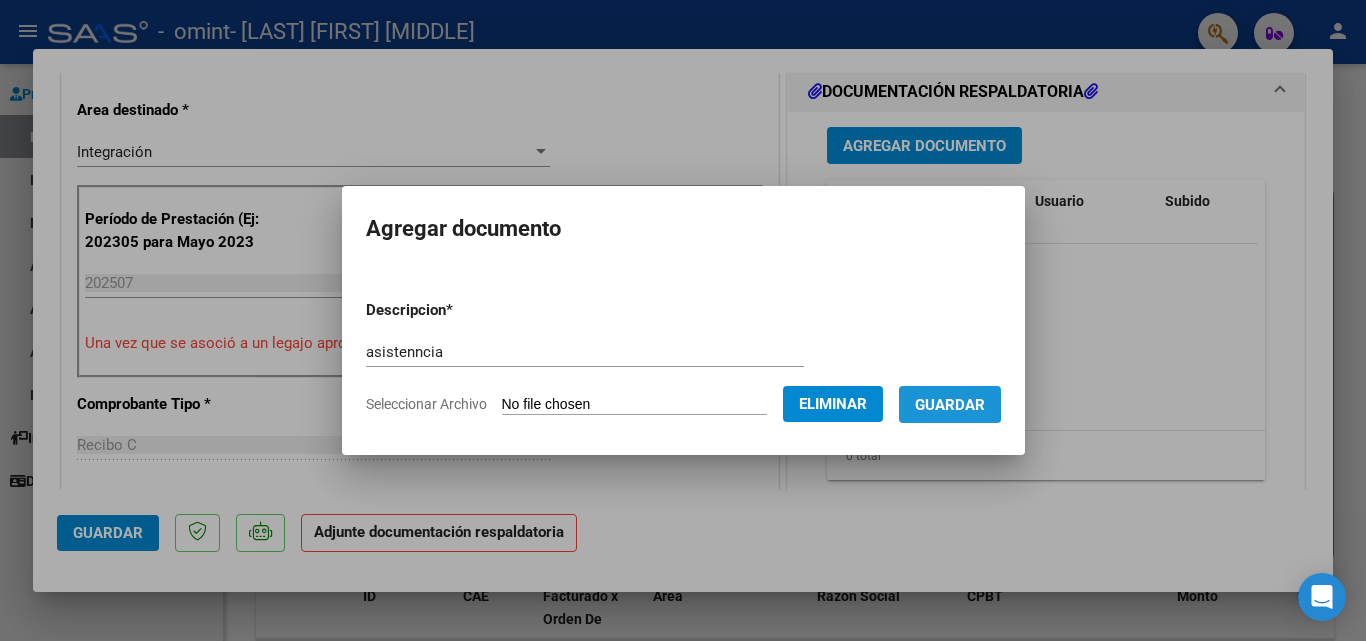click on "Guardar" at bounding box center (950, 404) 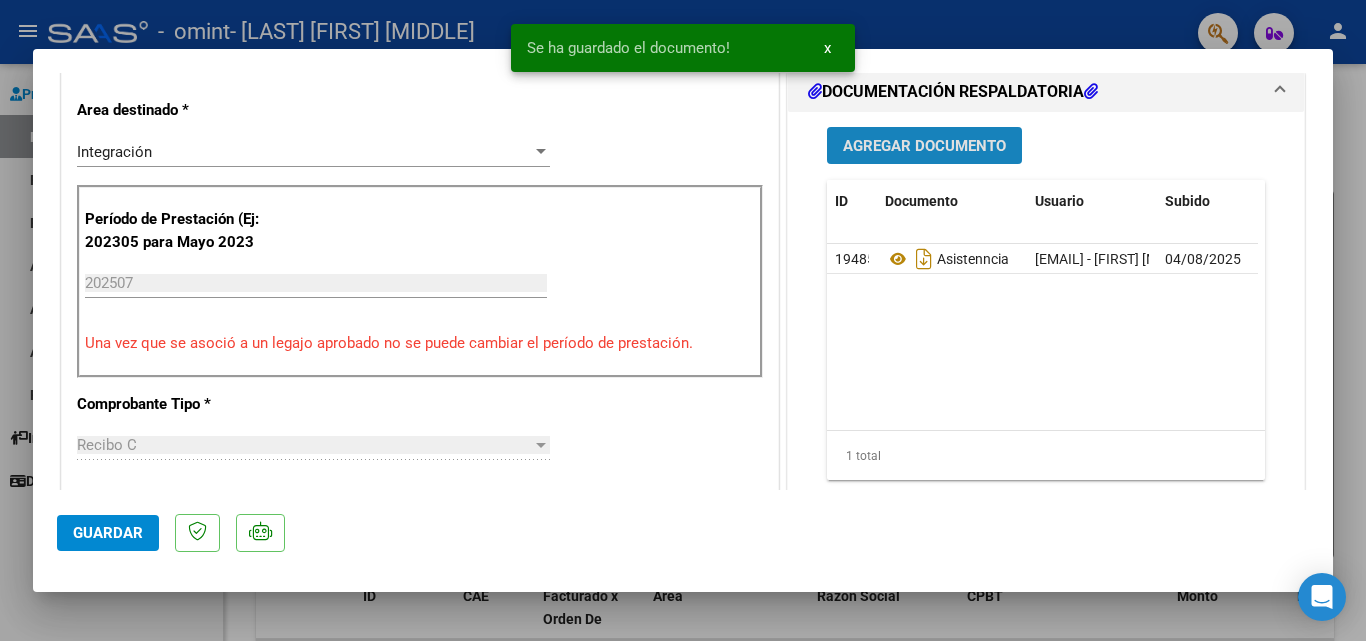 click on "Agregar Documento" at bounding box center [924, 145] 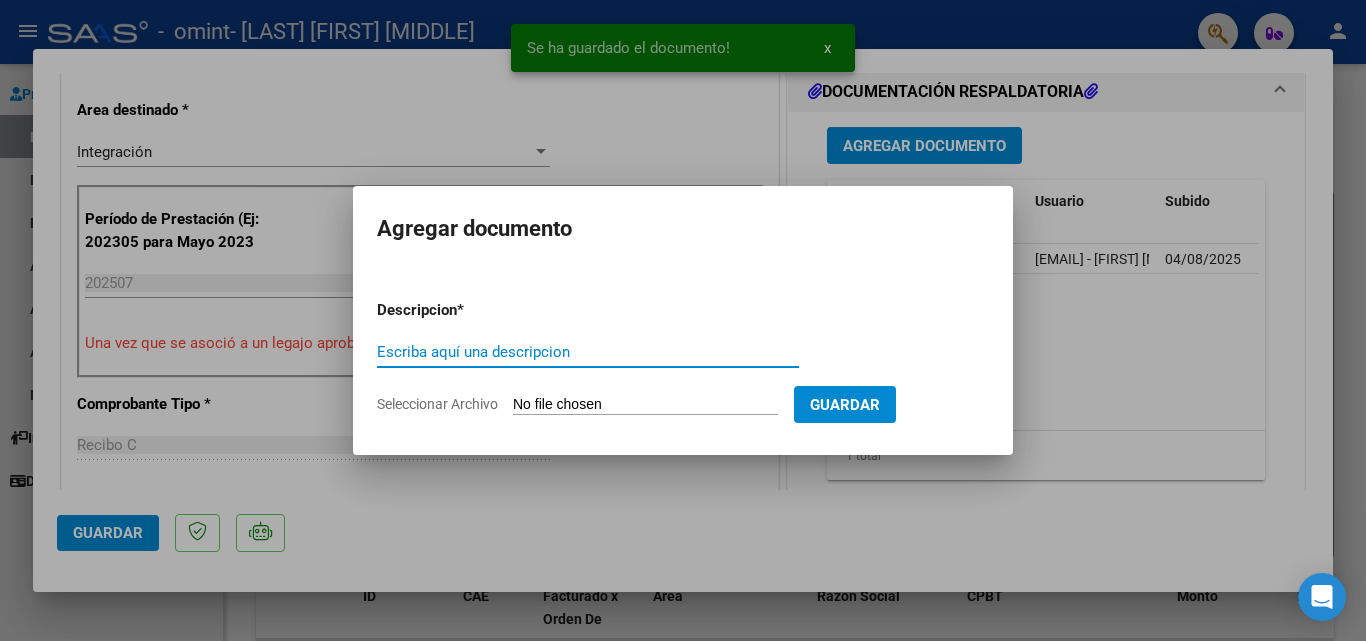 click on "Escriba aquí una descripcion" at bounding box center [588, 352] 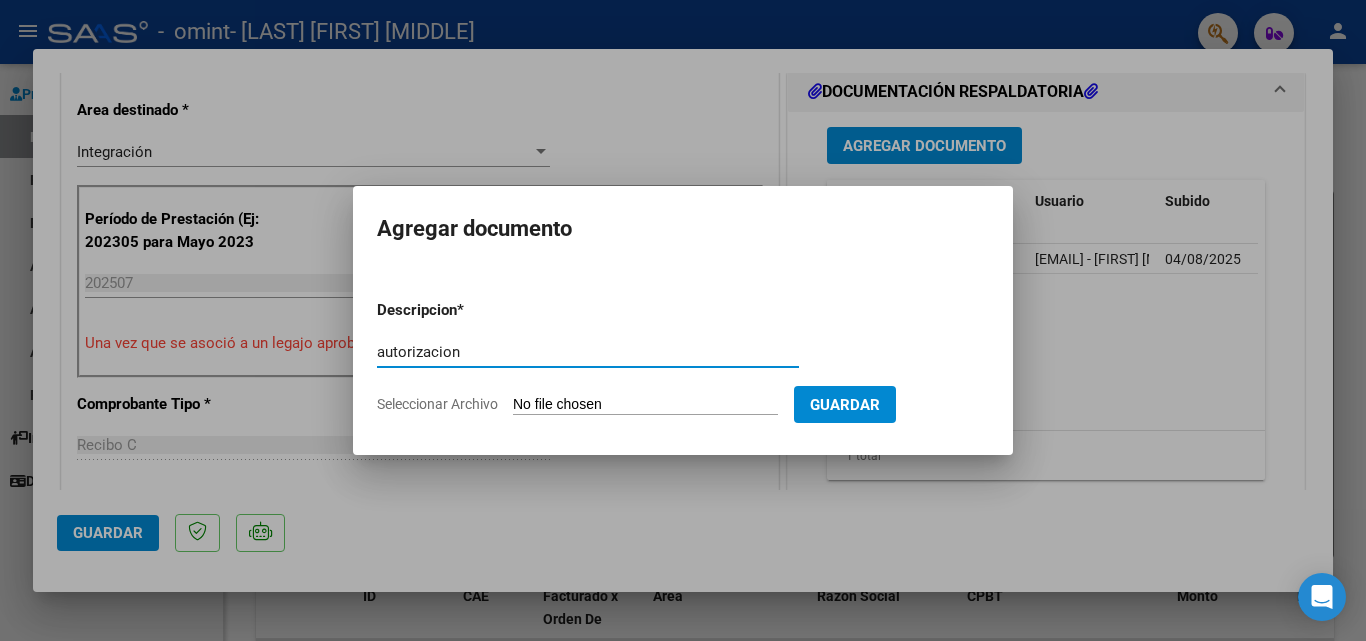 type on "autorizacion" 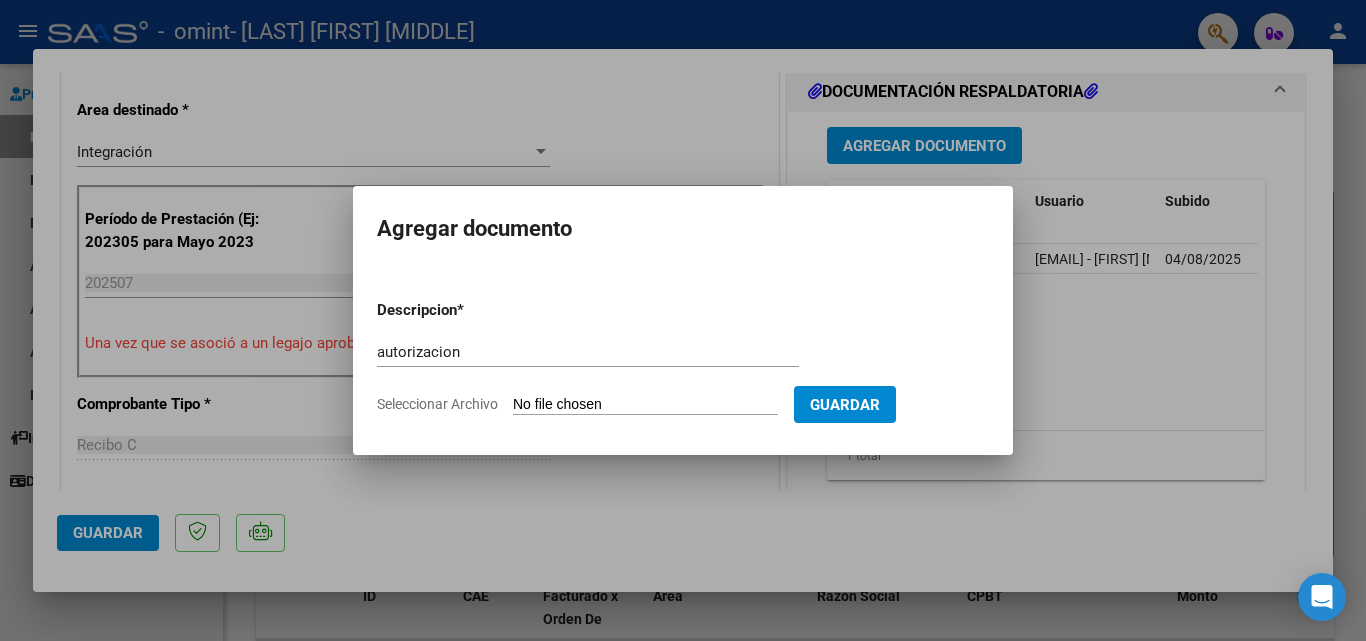 click on "Seleccionar Archivo" at bounding box center (645, 405) 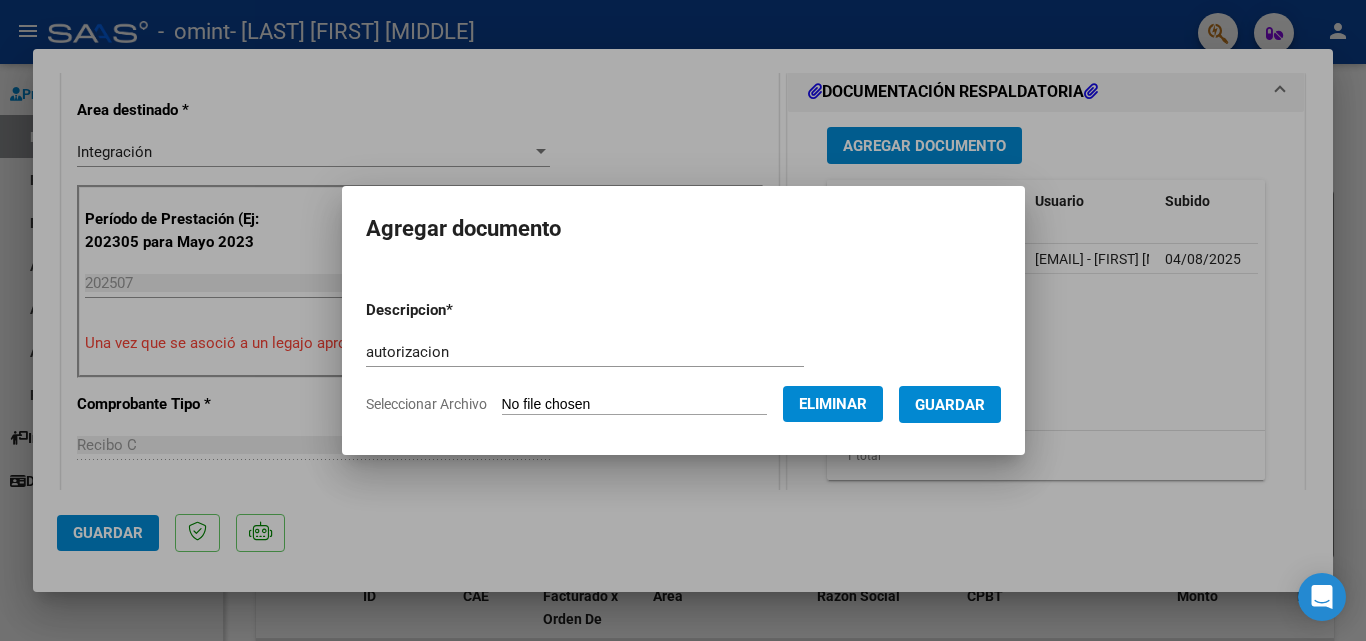 click on "Guardar" at bounding box center [950, 405] 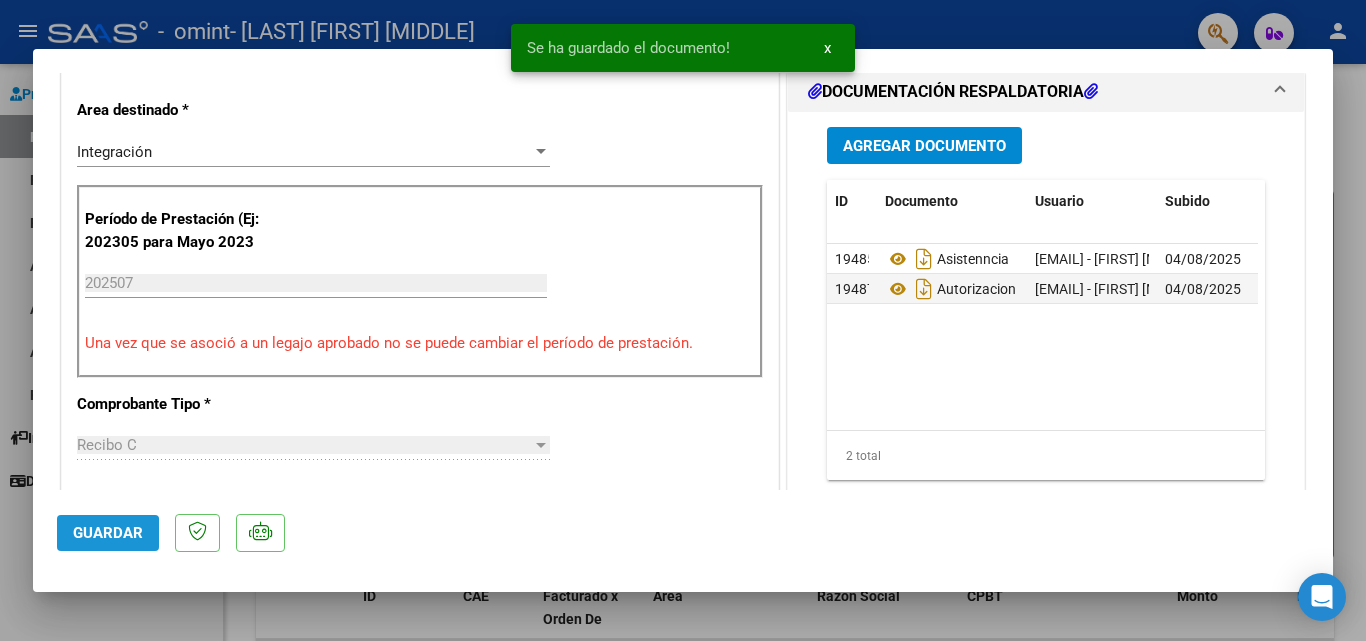 click on "Guardar" 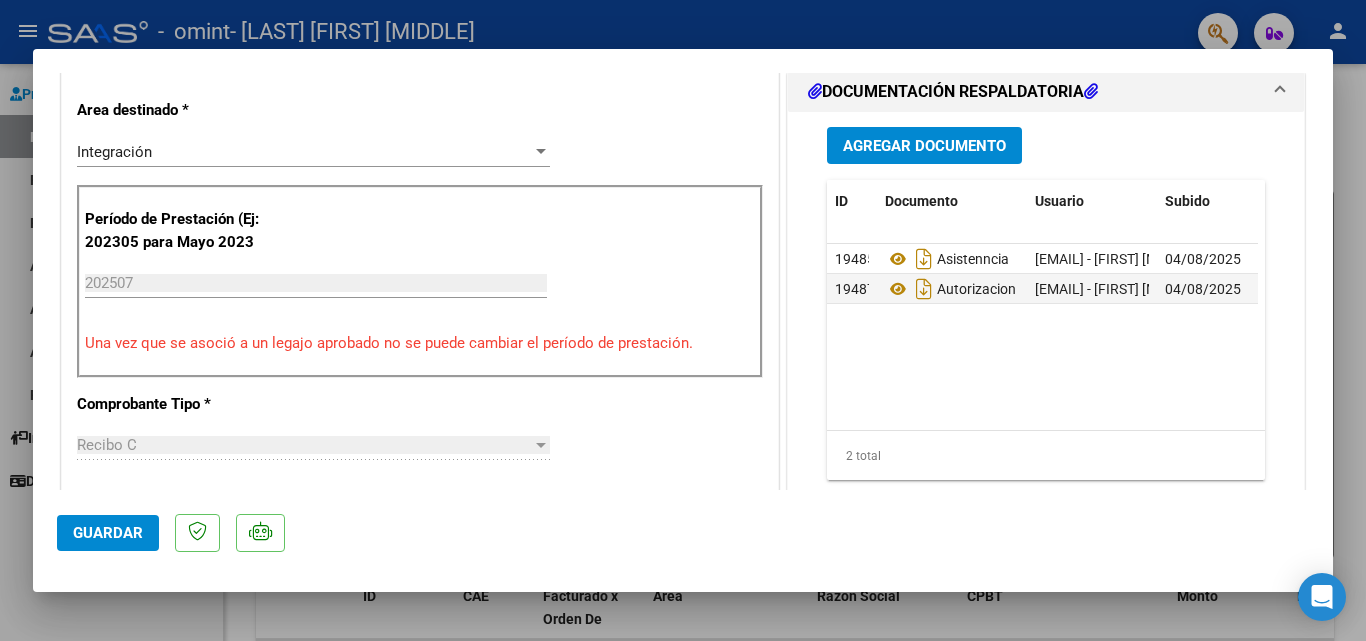 click on "Guardar" 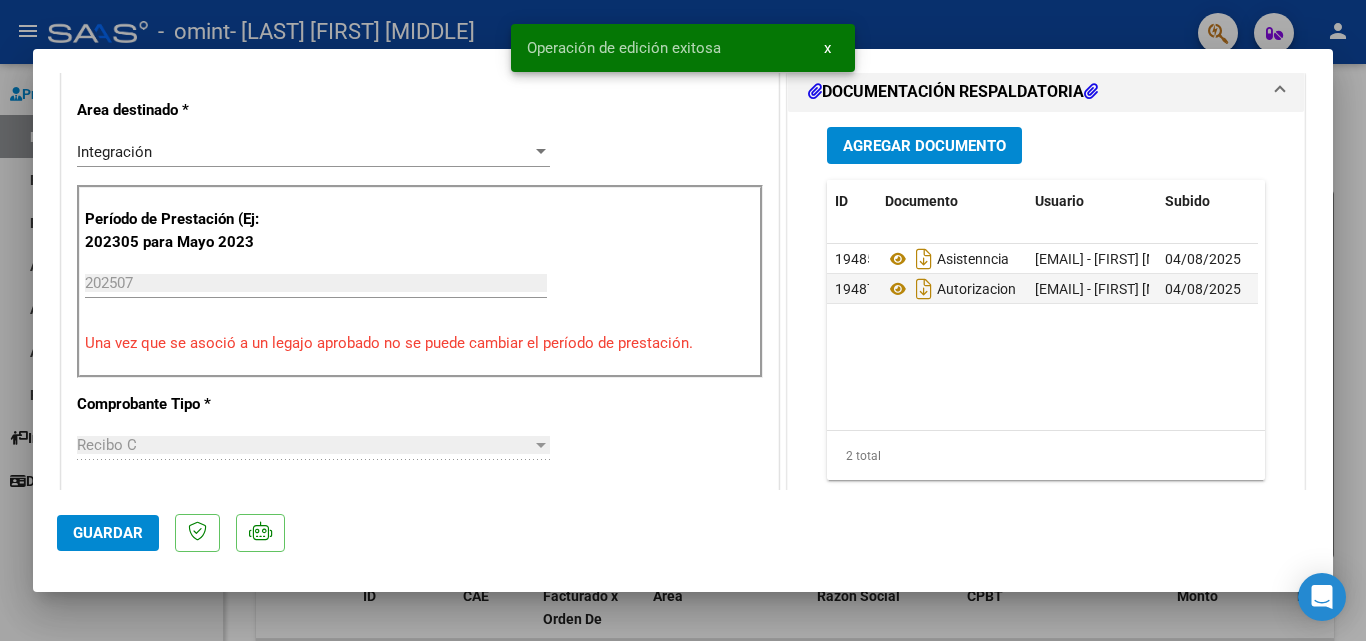 click at bounding box center (683, 320) 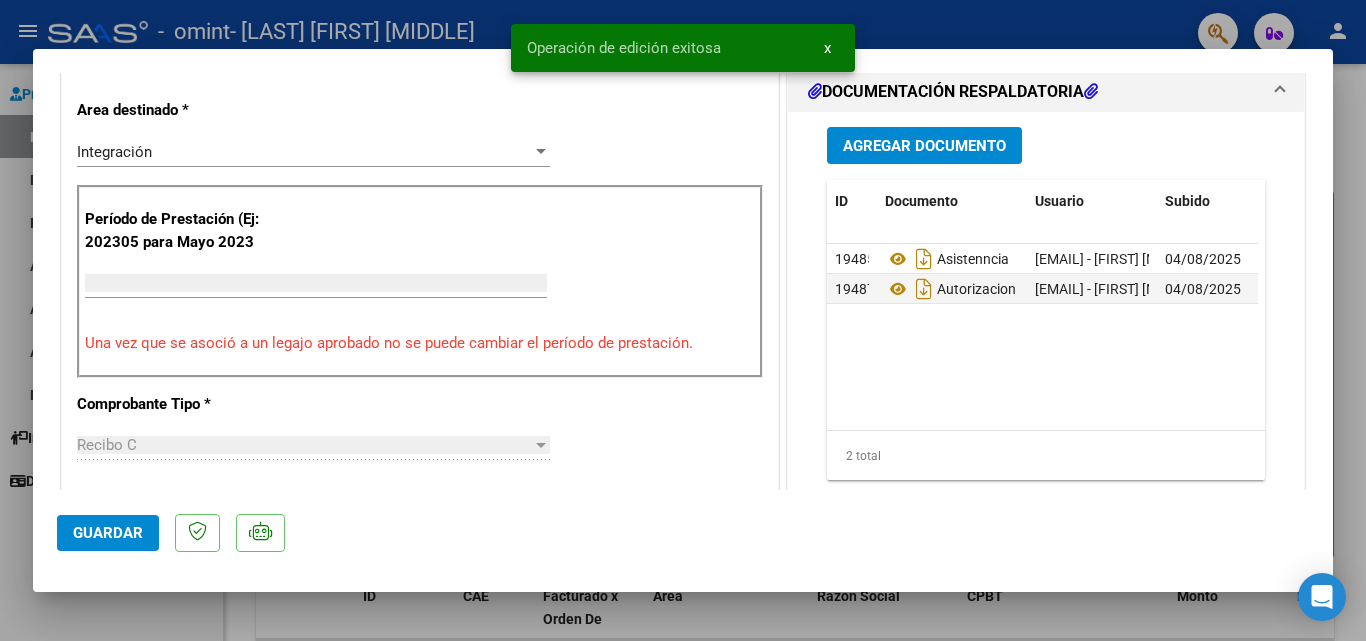 scroll, scrollTop: 398, scrollLeft: 0, axis: vertical 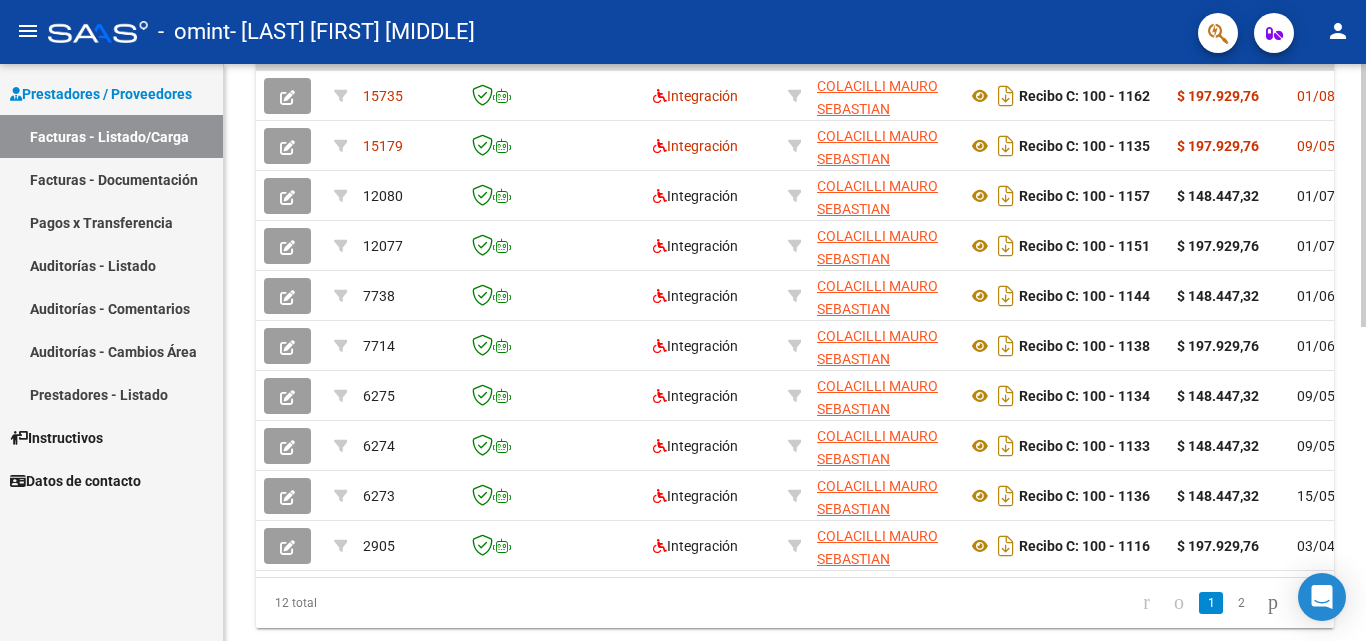 click 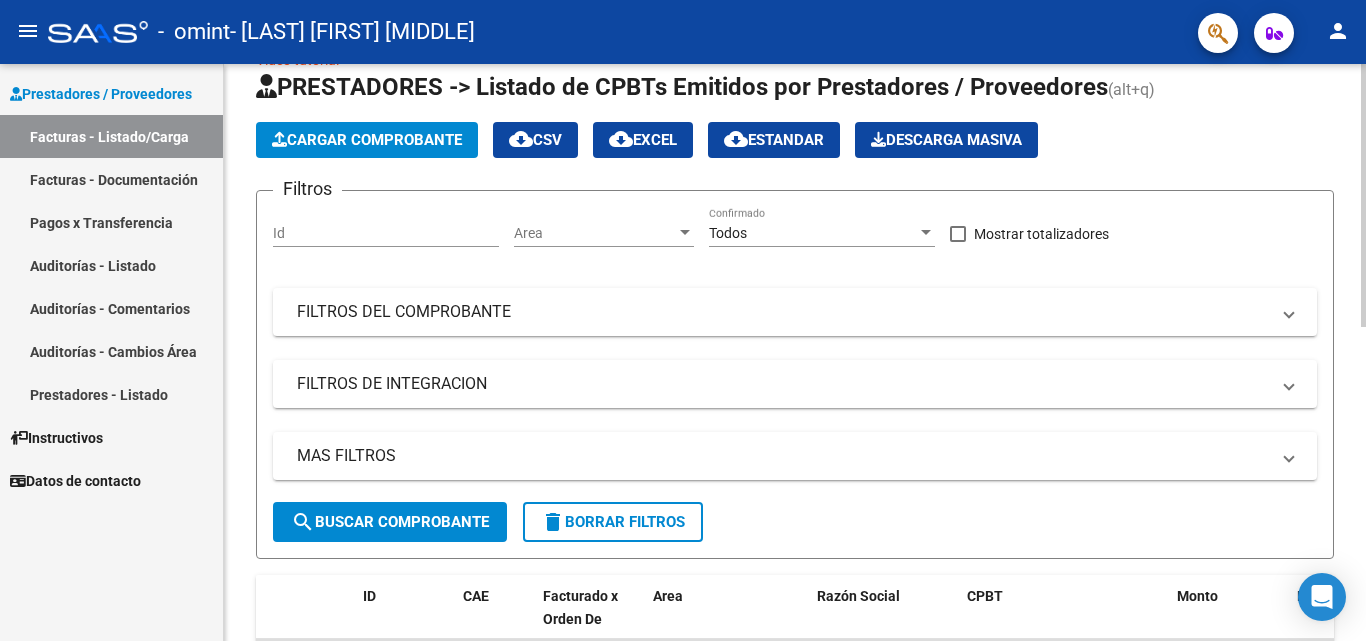 click 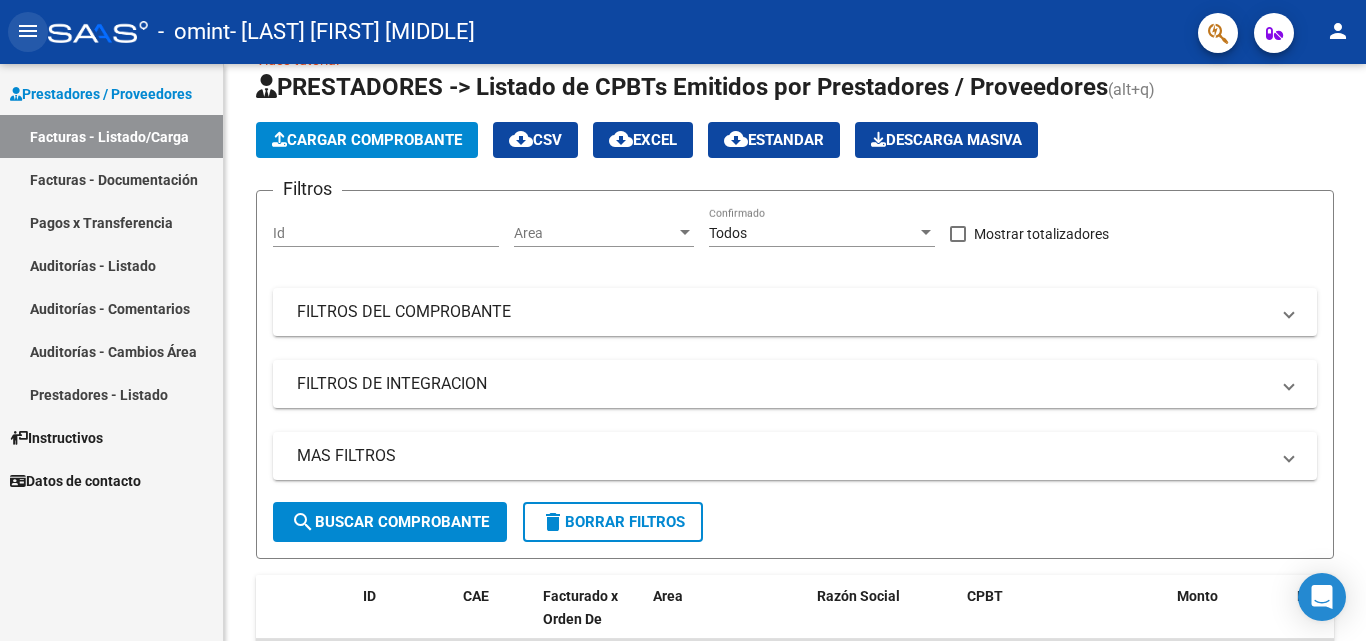 click on "menu" 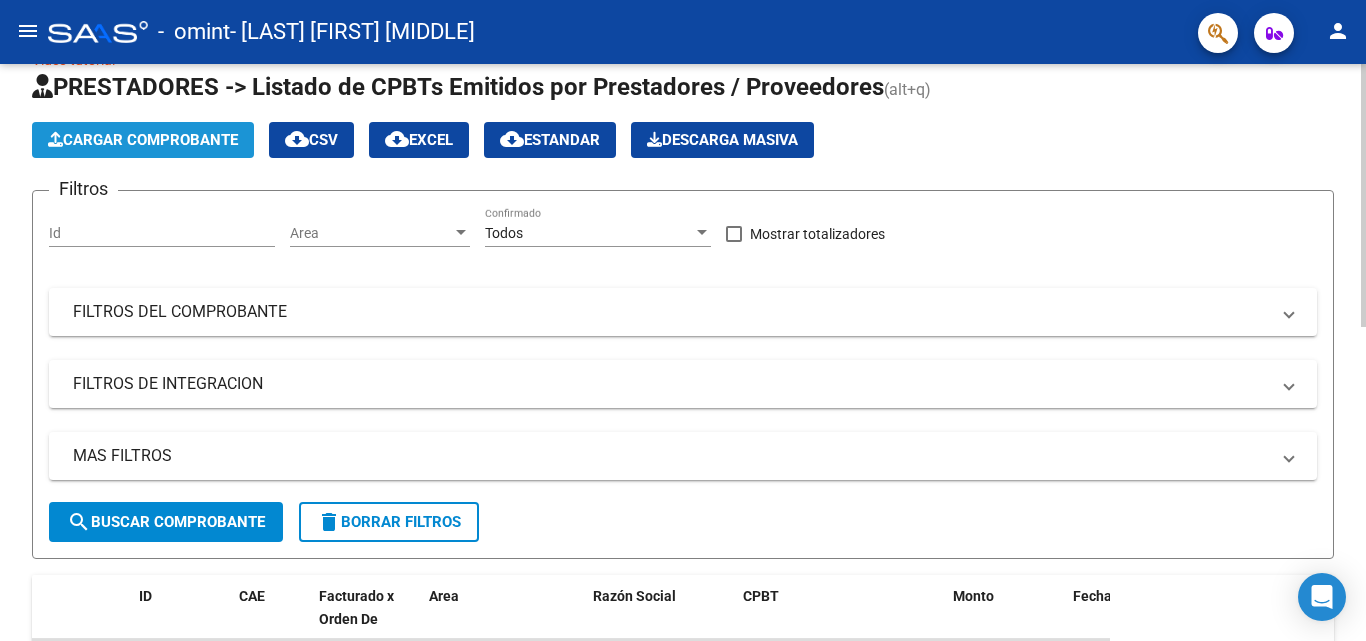 click on "Cargar Comprobante" 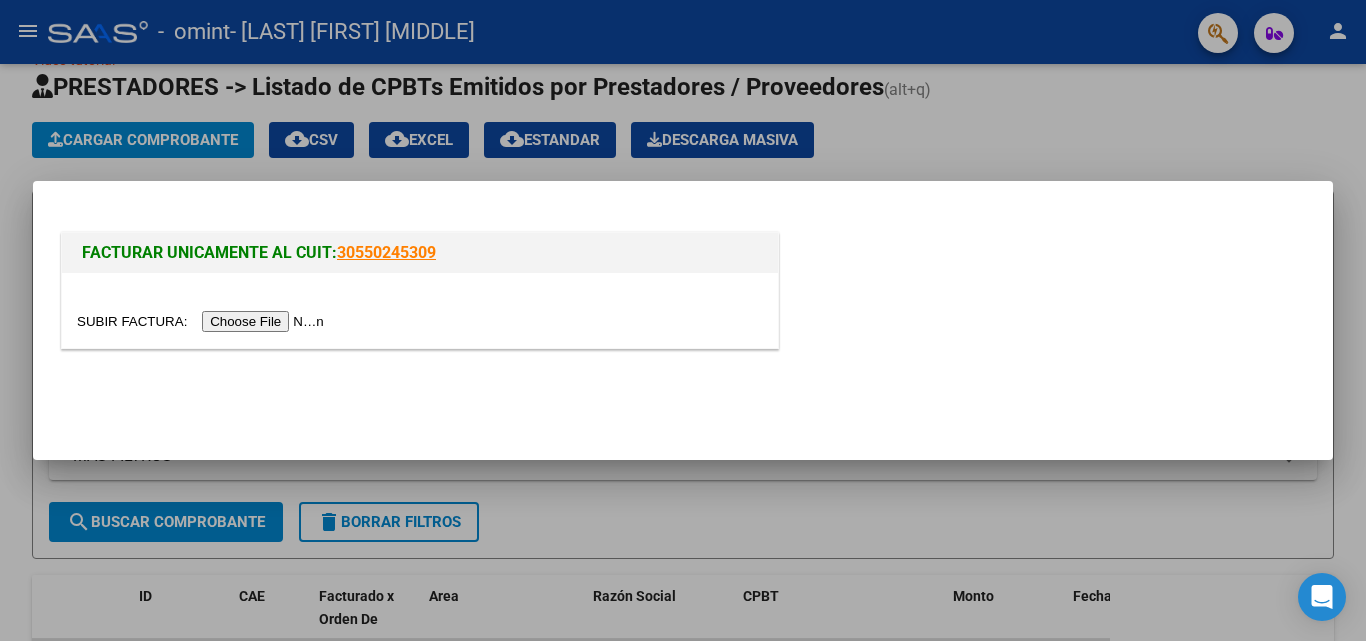 click at bounding box center [203, 321] 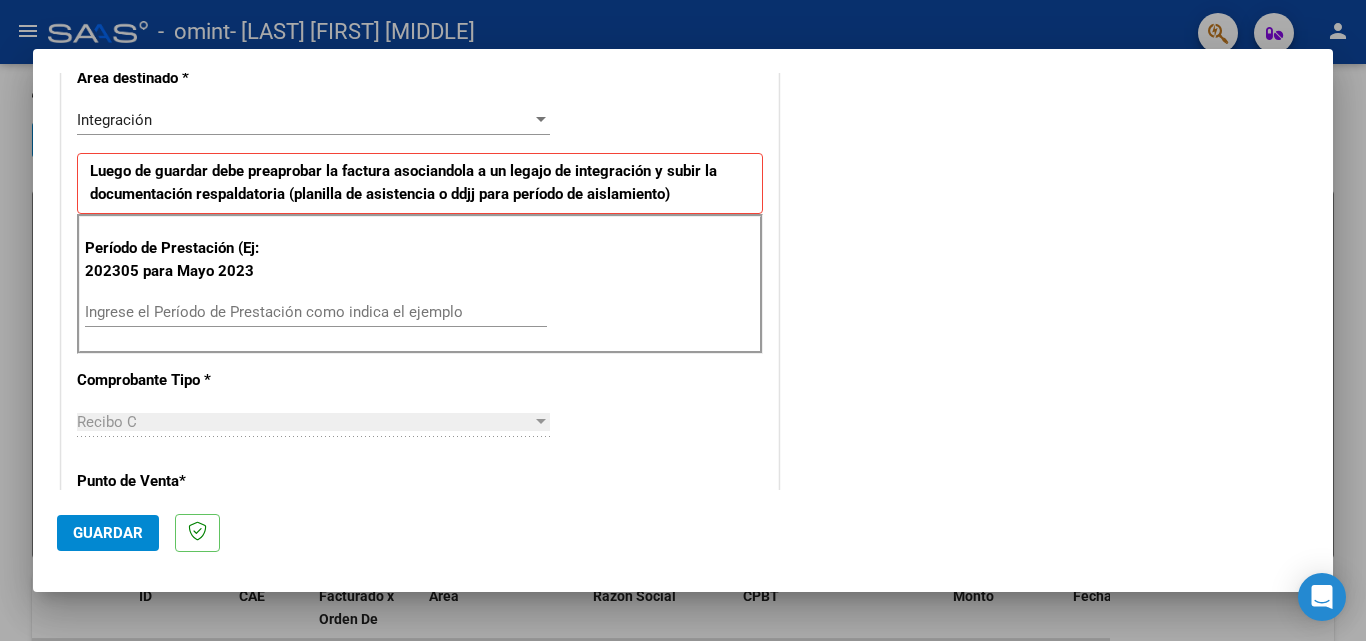scroll, scrollTop: 493, scrollLeft: 0, axis: vertical 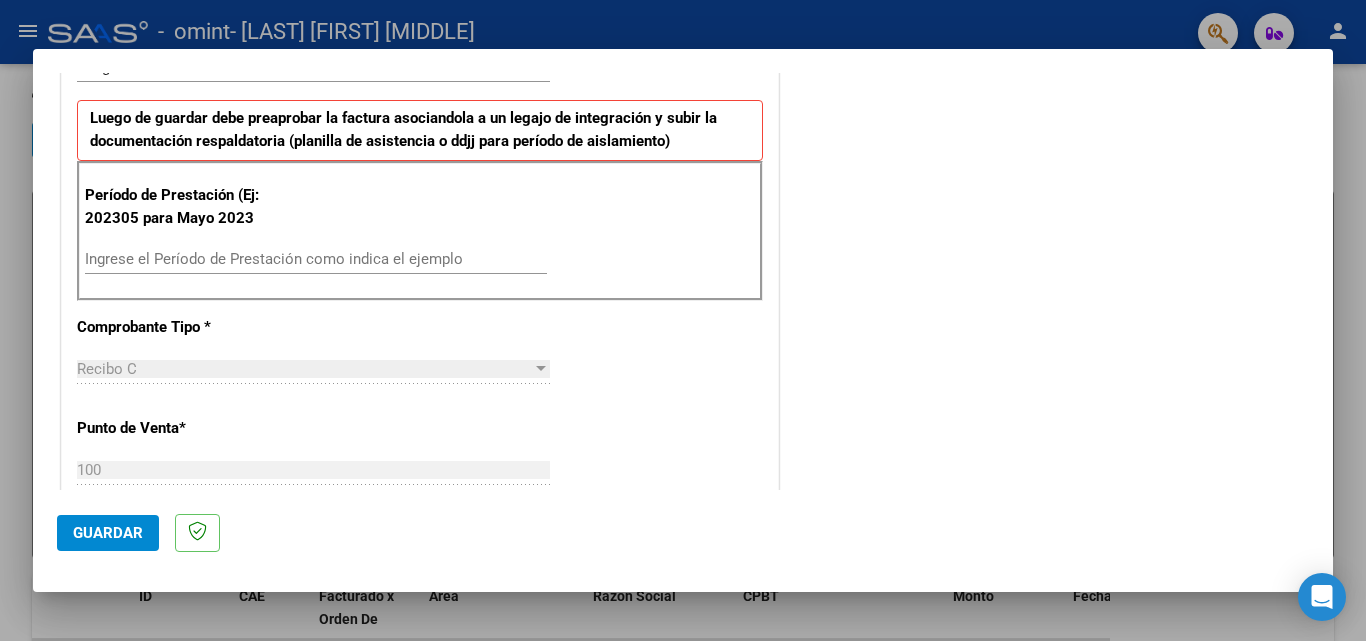 click on "Ingrese el Período de Prestación como indica el ejemplo" at bounding box center (316, 259) 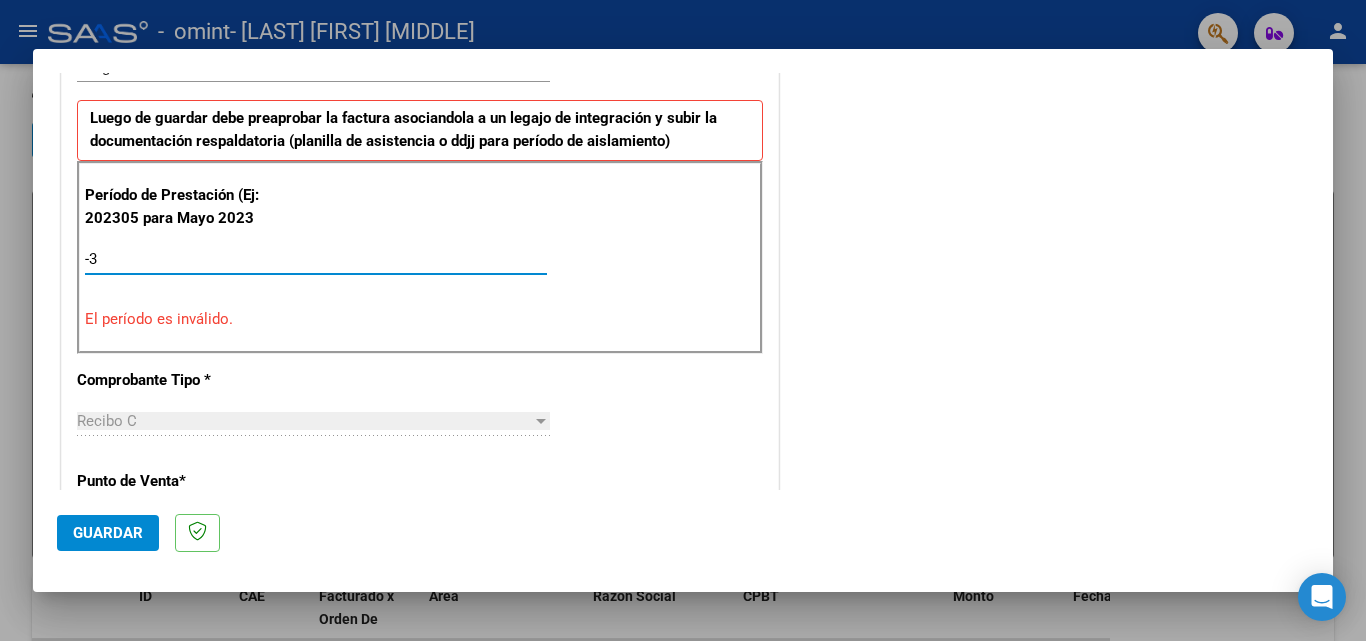 type on "-4" 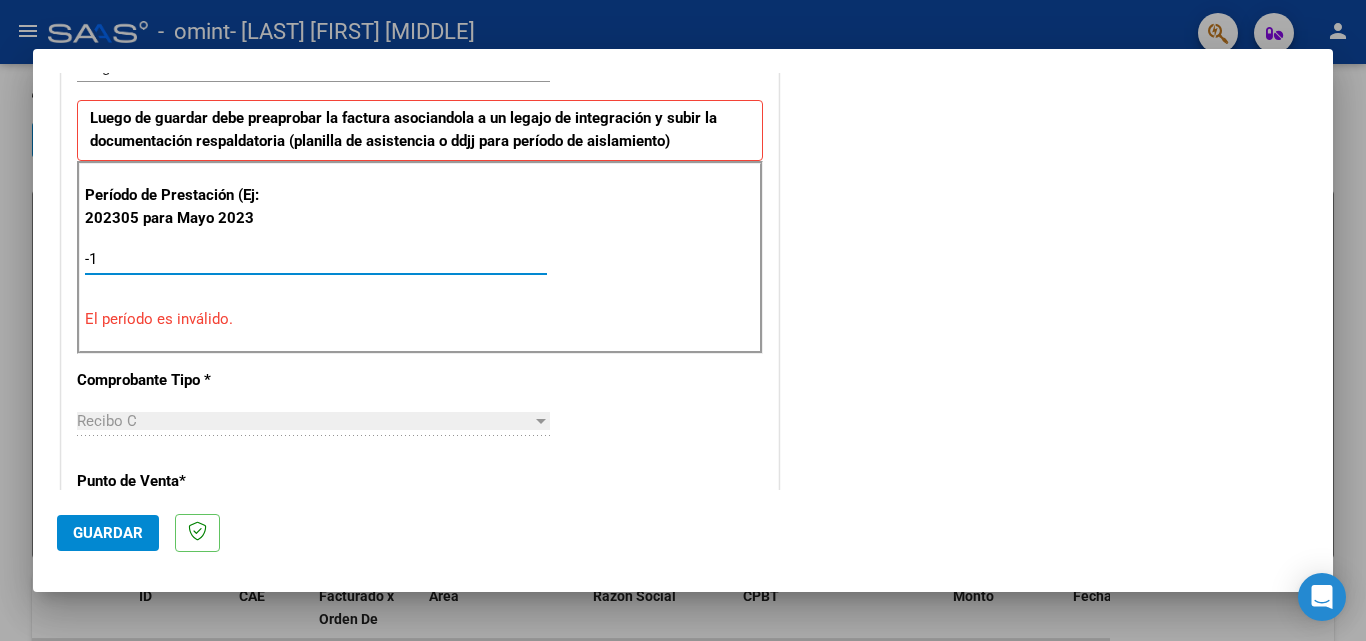 type on "-2" 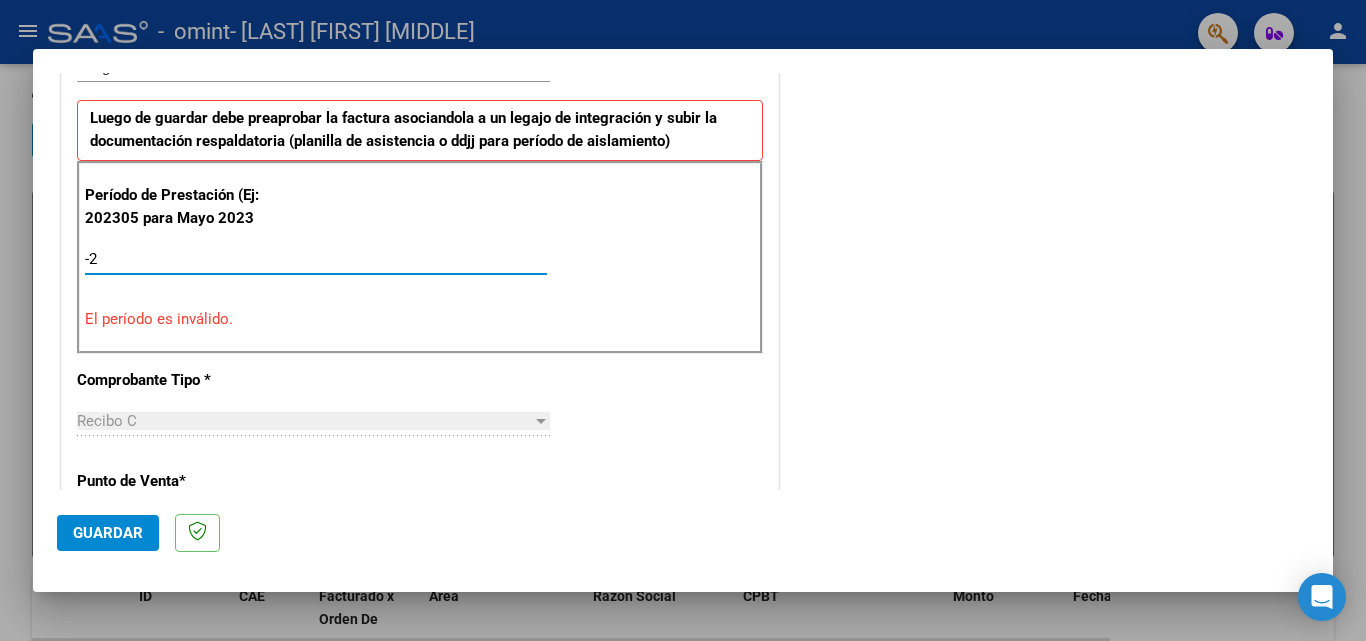 click on "-2" at bounding box center [316, 259] 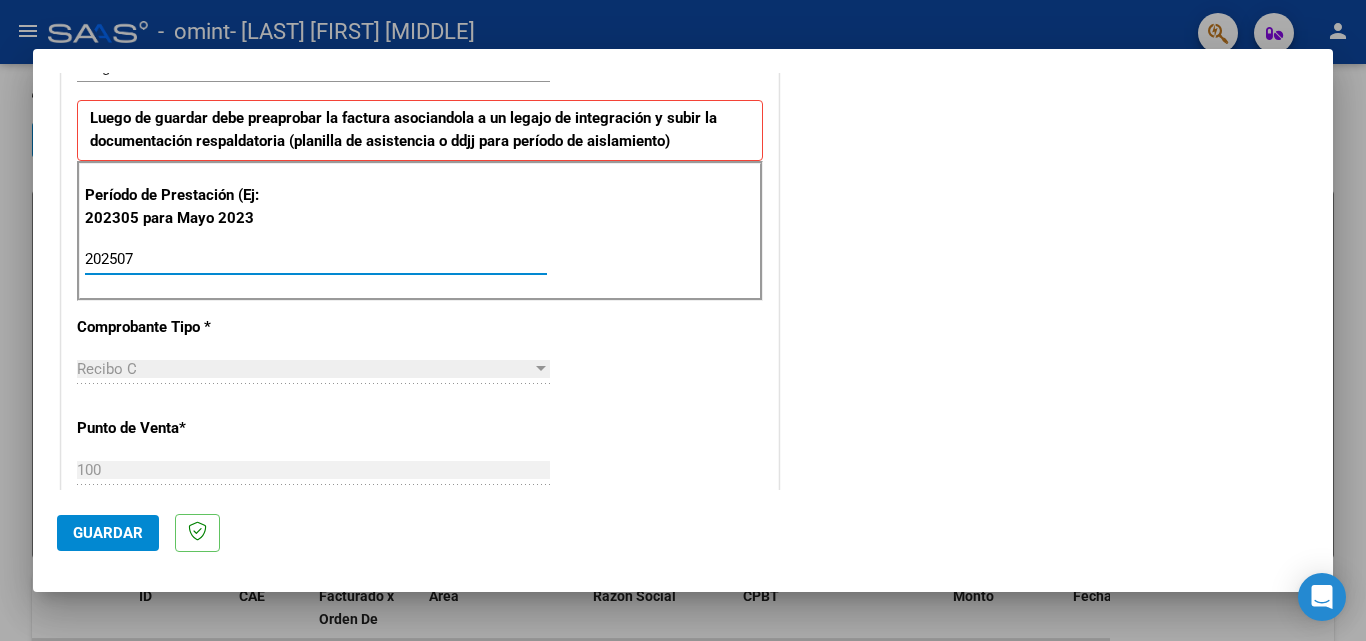type on "202507" 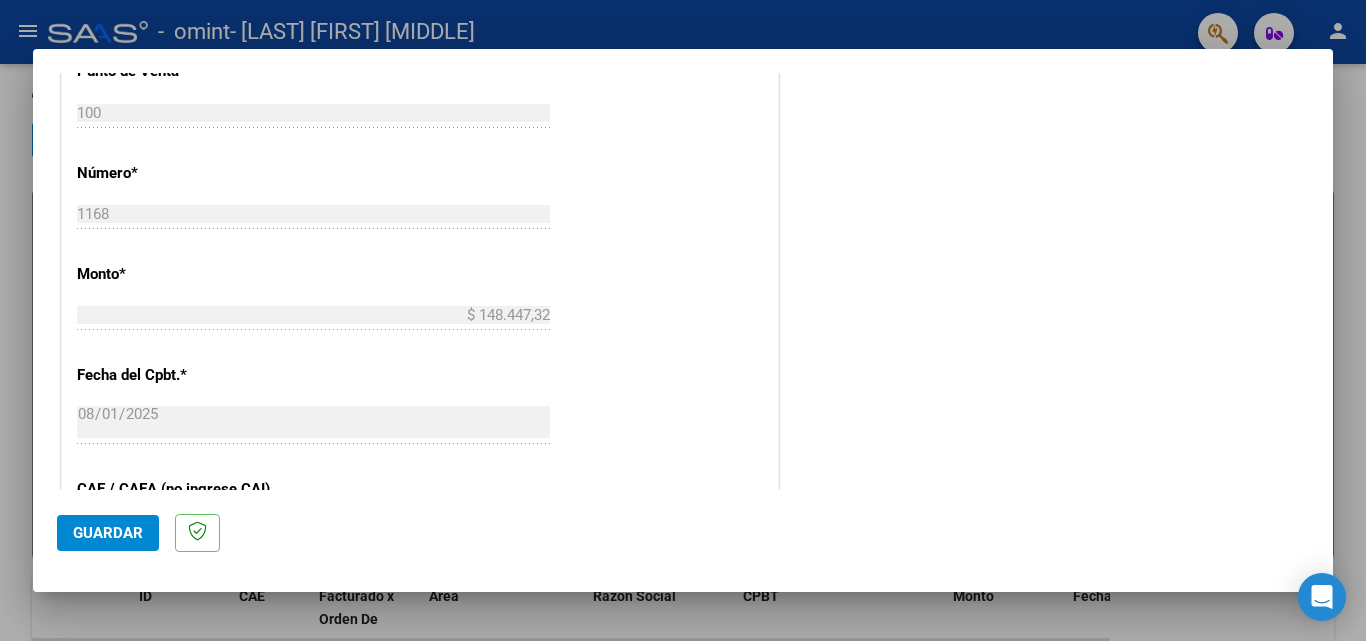 scroll, scrollTop: 1116, scrollLeft: 0, axis: vertical 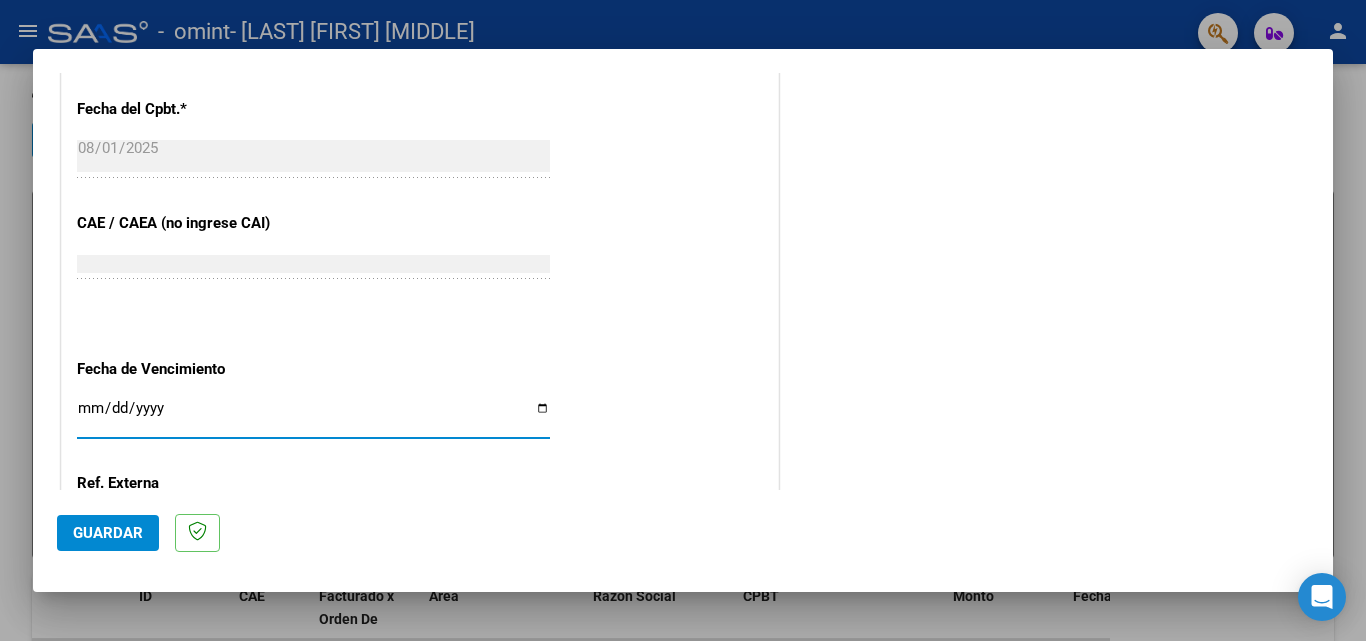 click on "Ingresar la fecha" at bounding box center (313, 416) 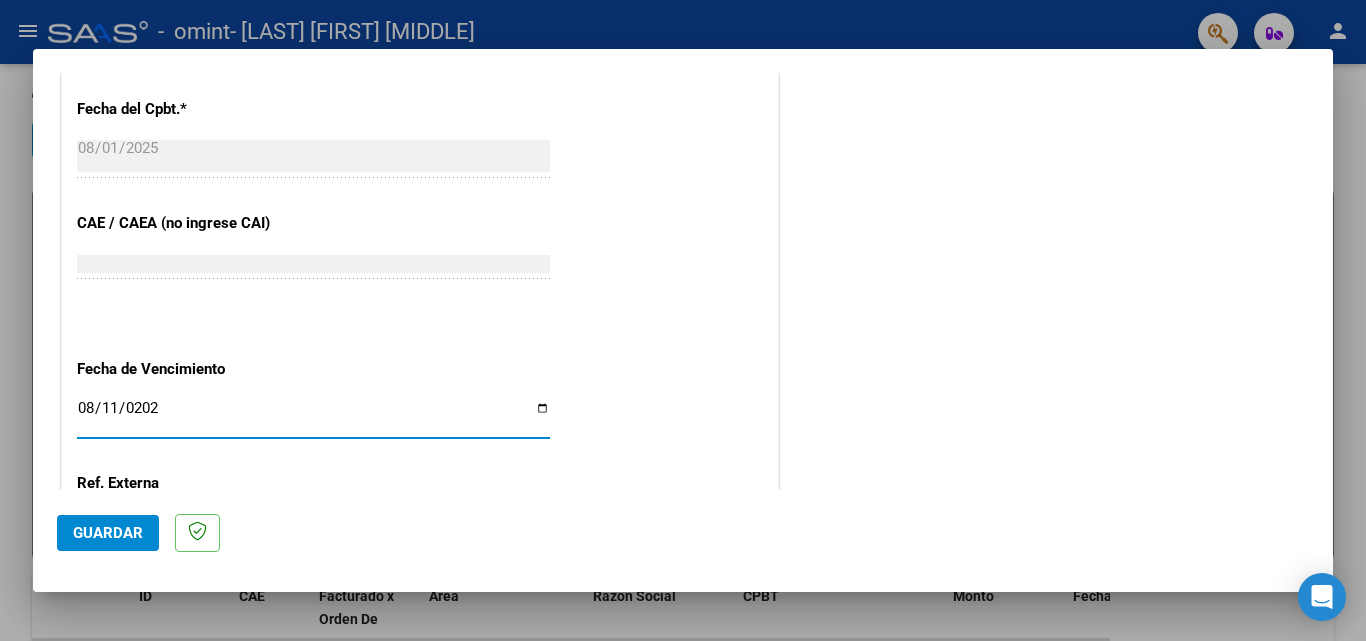 type on "2025-08-11" 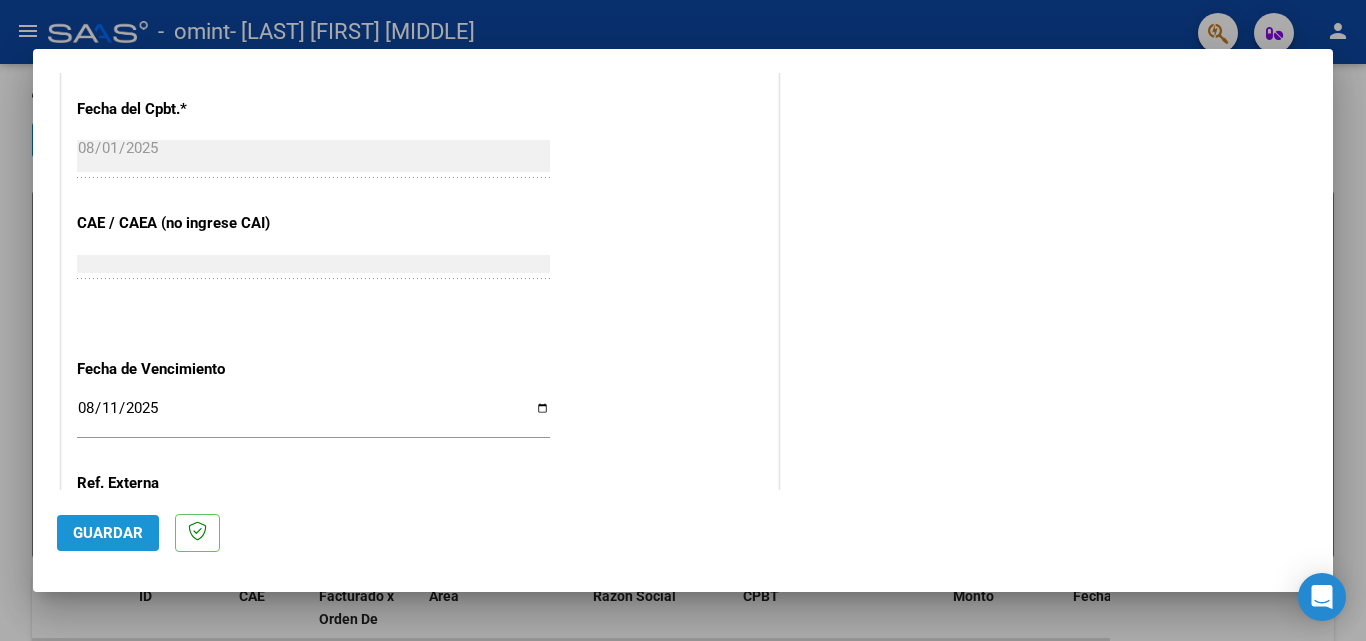 click on "Guardar" 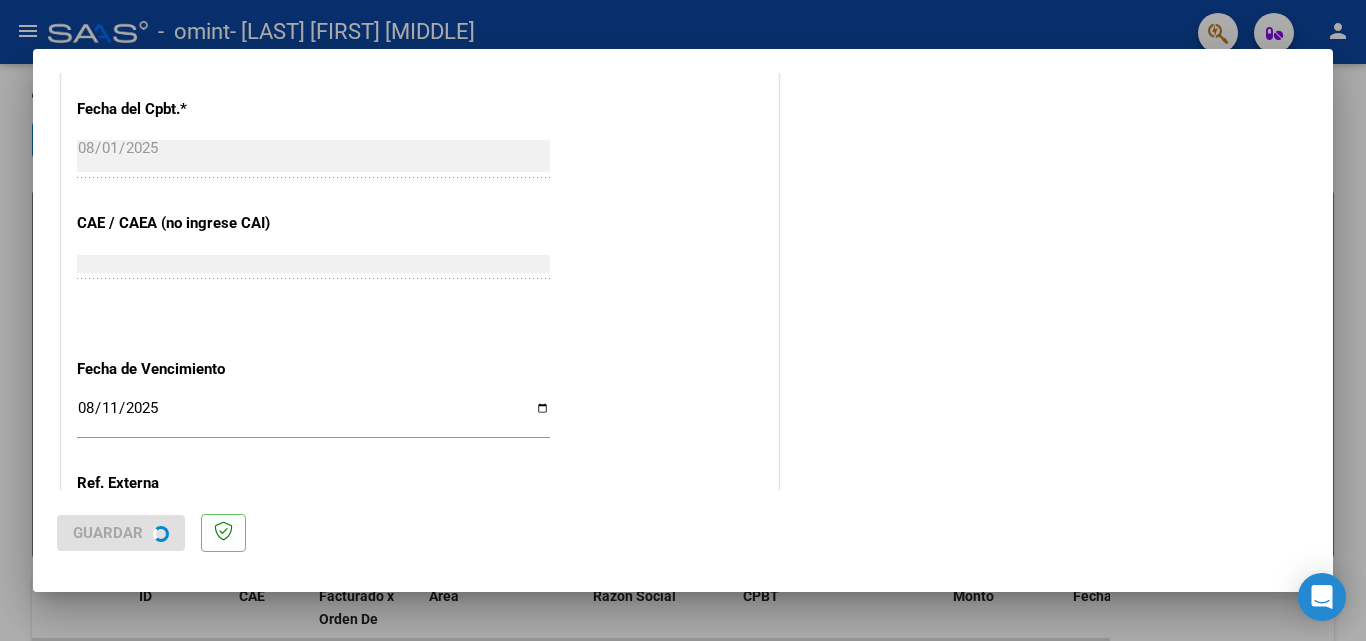 scroll, scrollTop: 0, scrollLeft: 0, axis: both 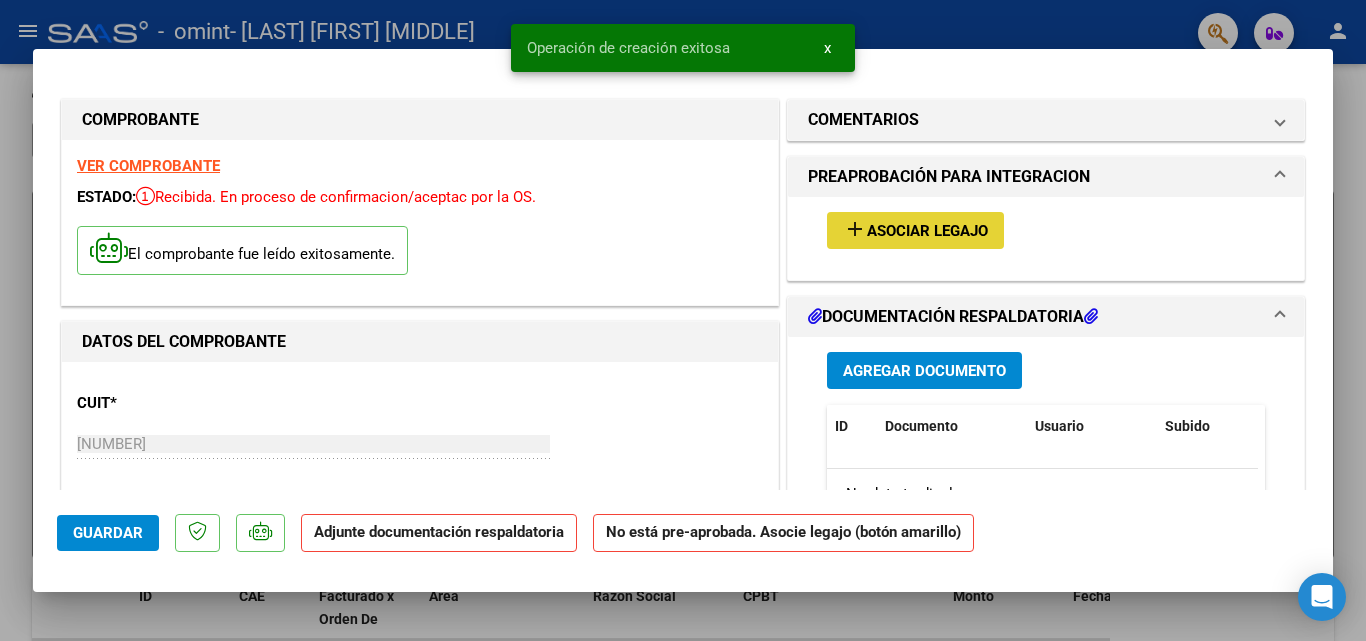 click on "add Asociar Legajo" at bounding box center [915, 230] 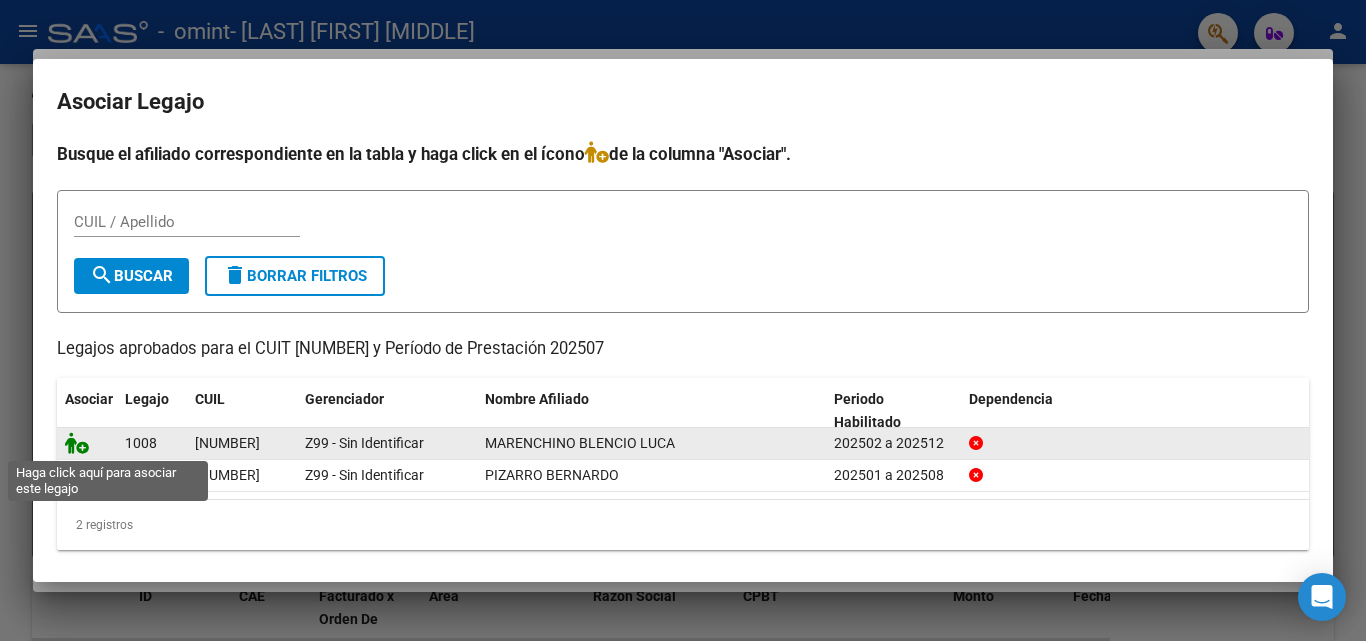click 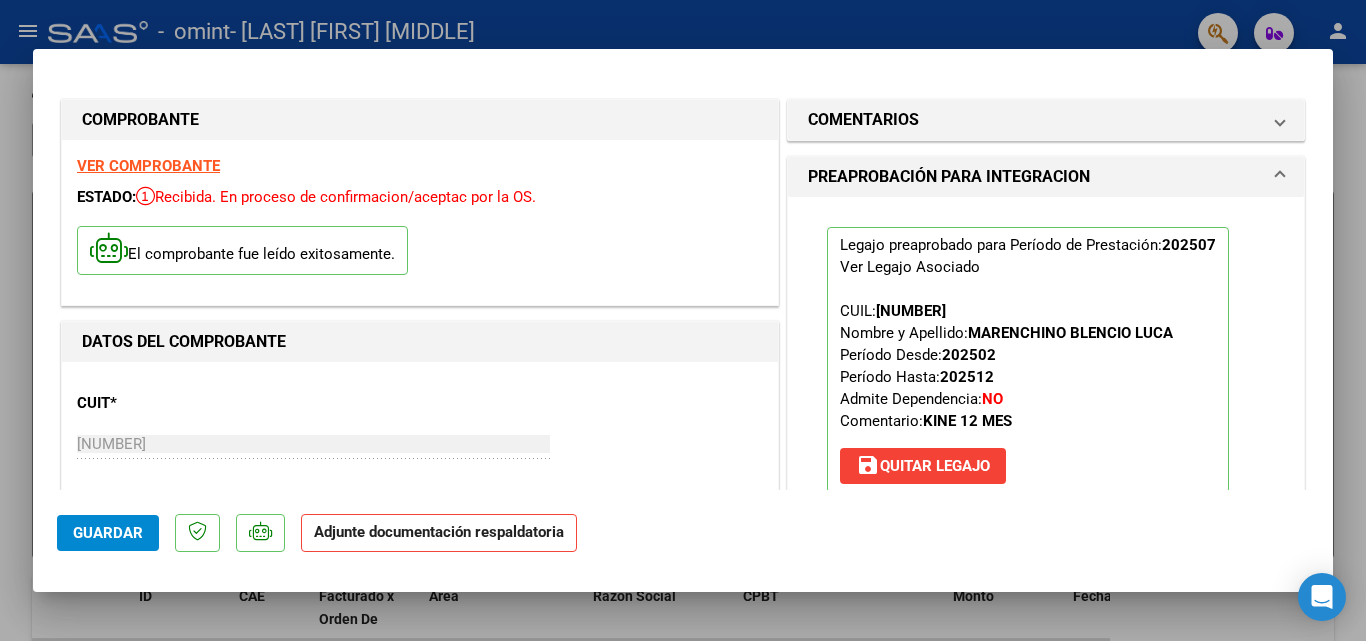 scroll, scrollTop: 364, scrollLeft: 0, axis: vertical 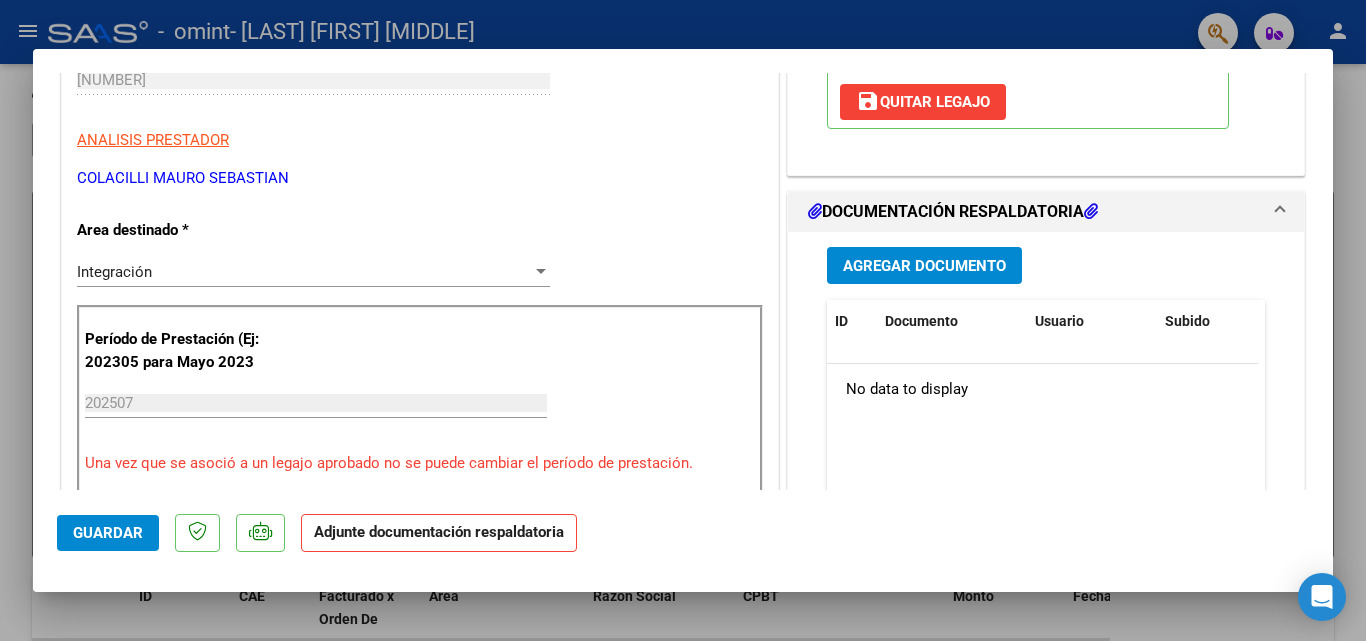 click on "Agregar Documento" at bounding box center (924, 266) 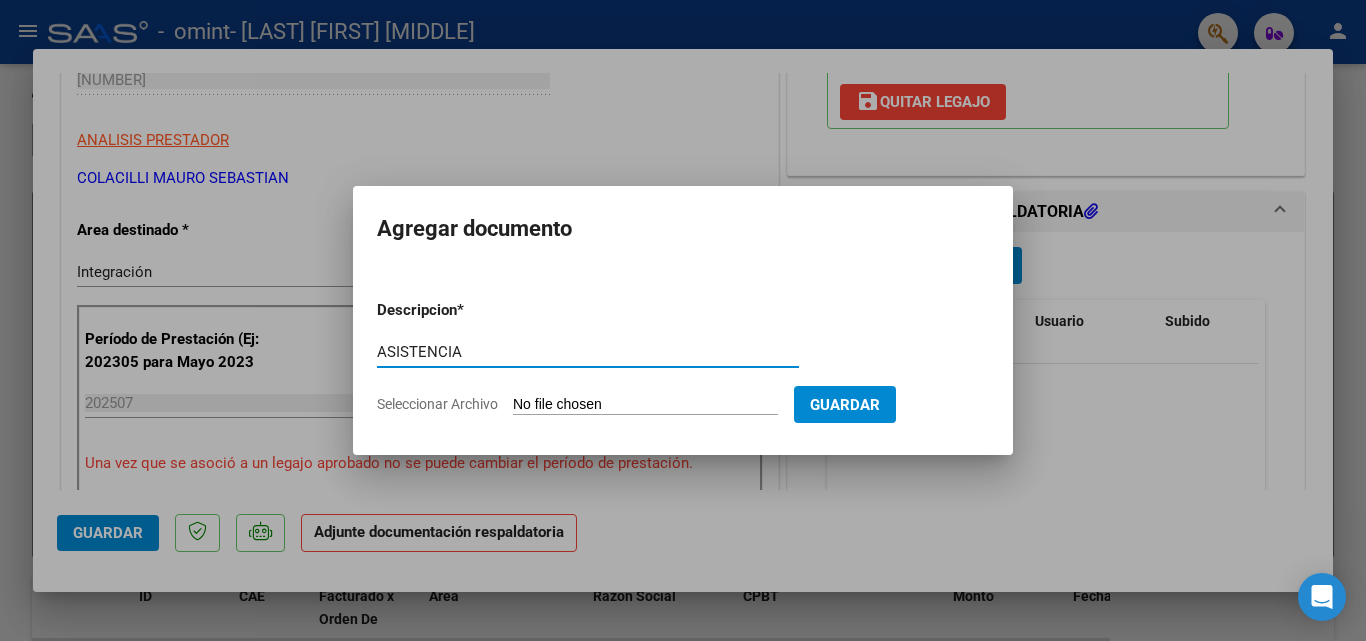 type on "ASISTENCIA" 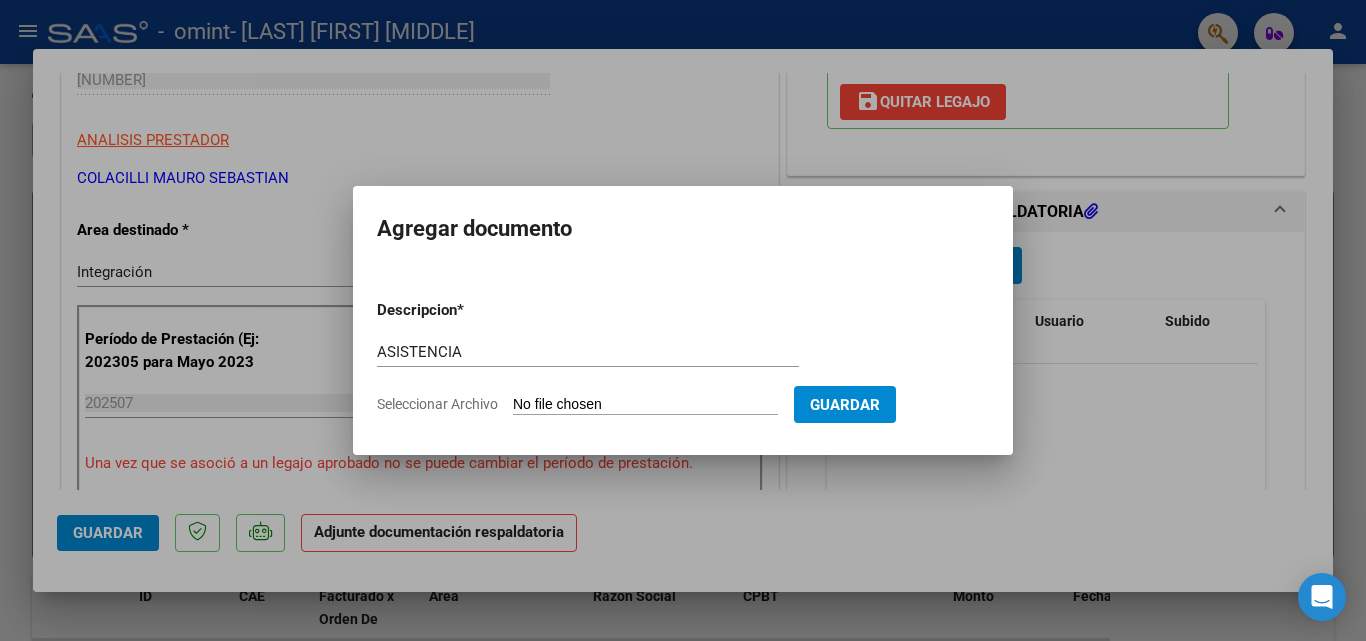 click on "Descripcion  *   ASISTENCIA Escriba aquí una descripcion  Seleccionar Archivo Guardar" at bounding box center [683, 357] 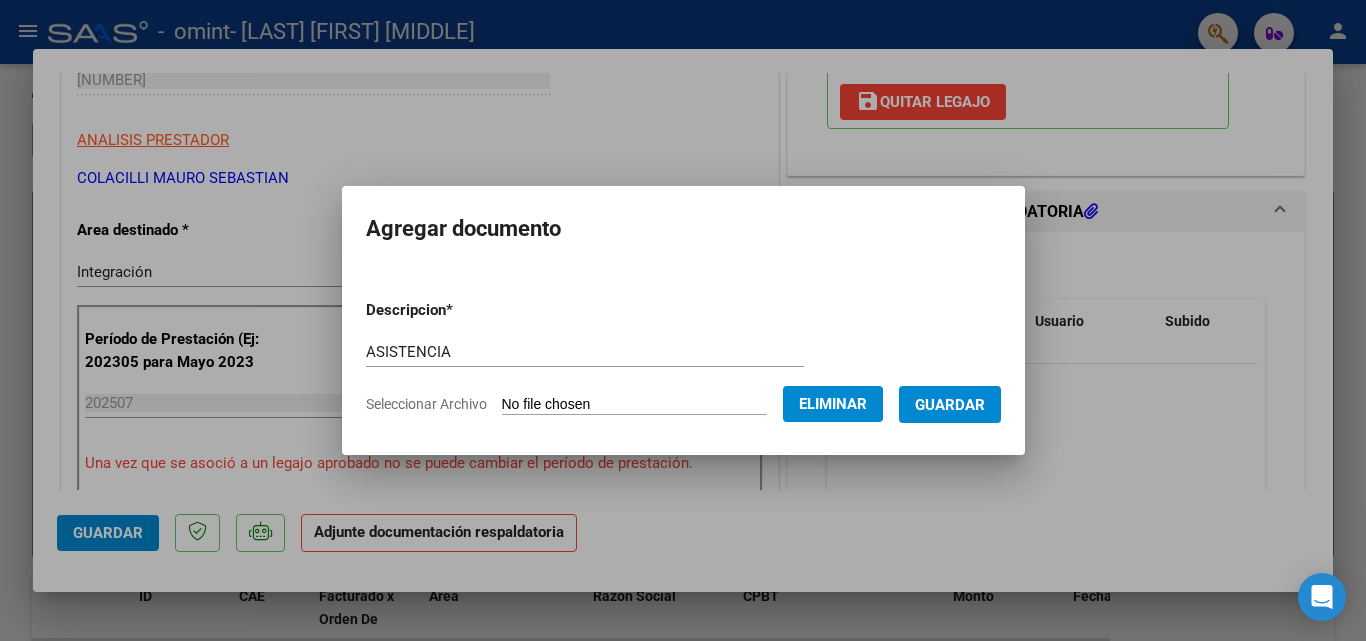 click on "ASISTENCIA Escriba aquí una descripcion" at bounding box center (585, 352) 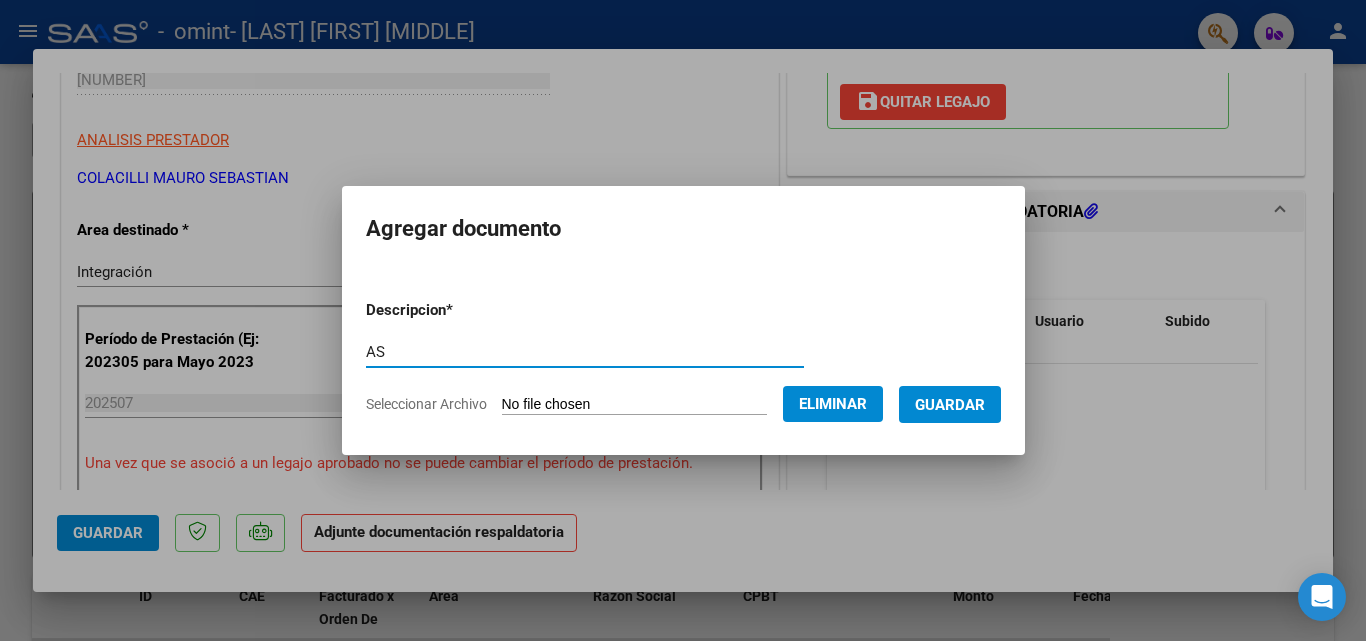type on "A" 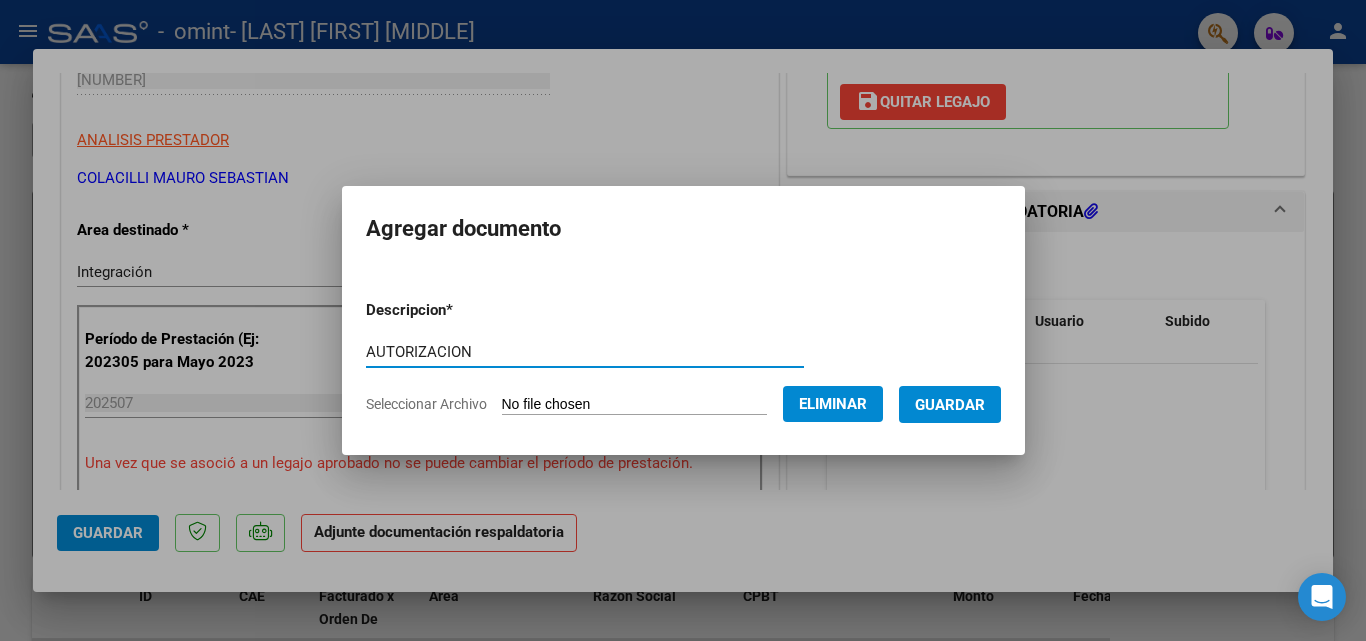 type on "AUTORIZACION" 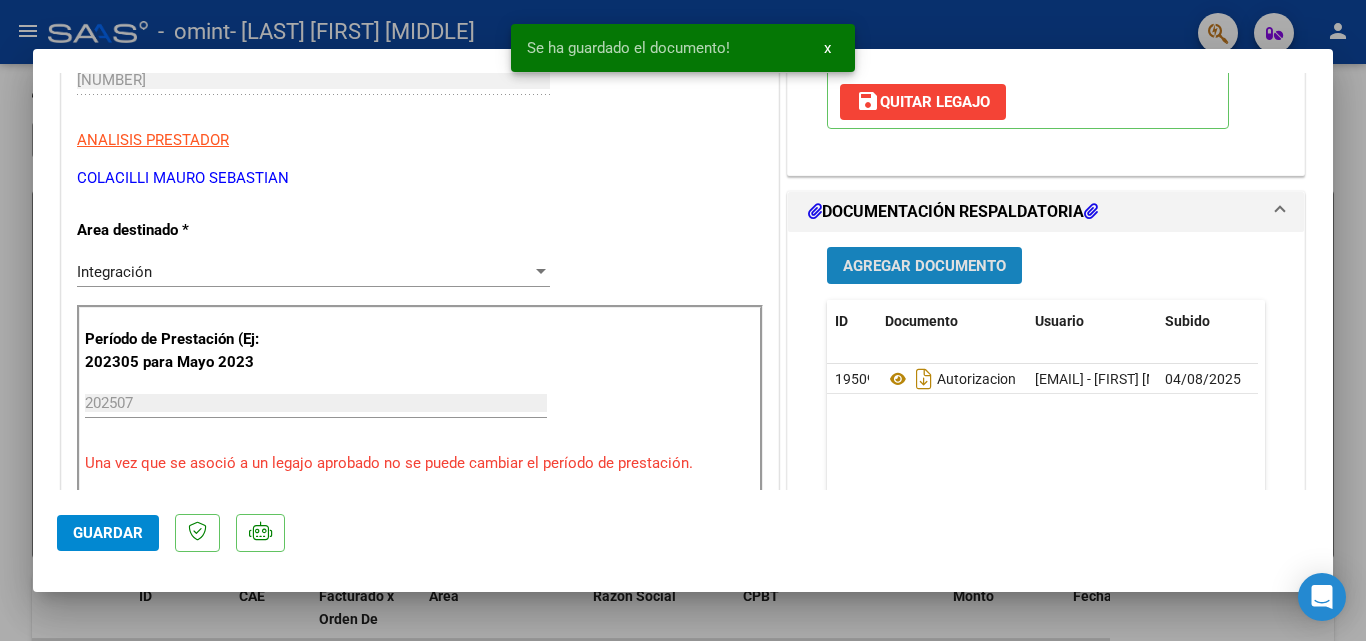 click on "Agregar Documento" at bounding box center (924, 266) 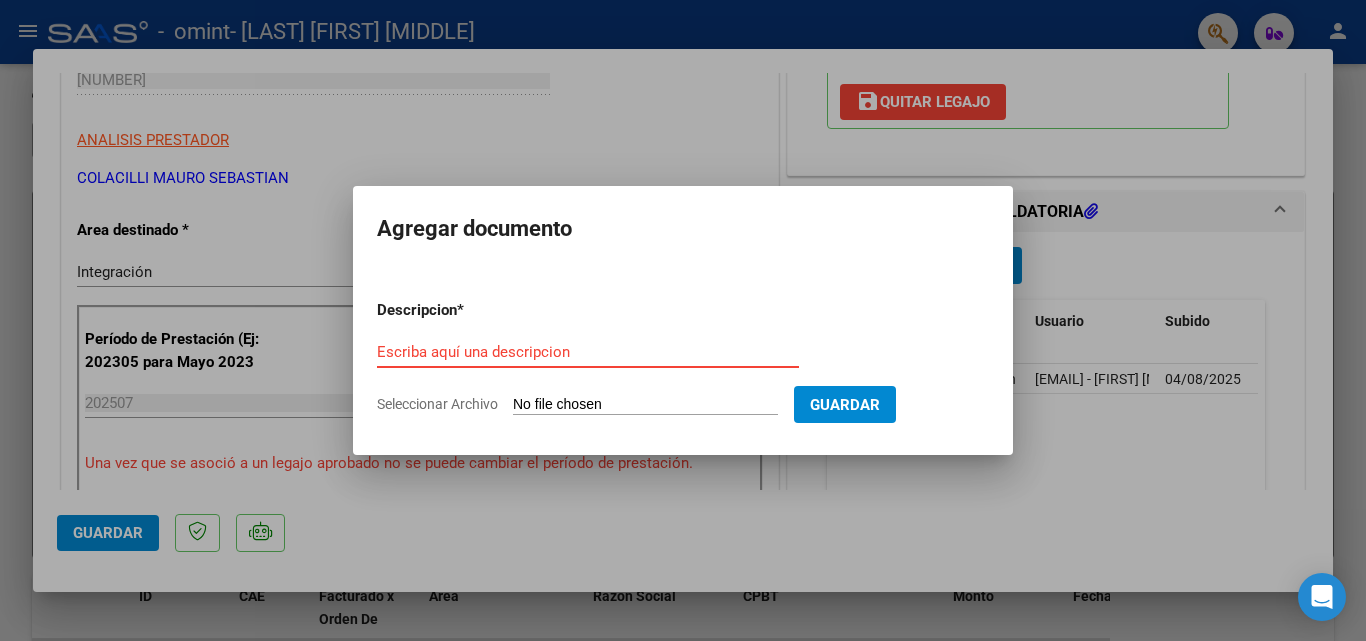 click on "Escriba aquí una descripcion" at bounding box center (588, 352) 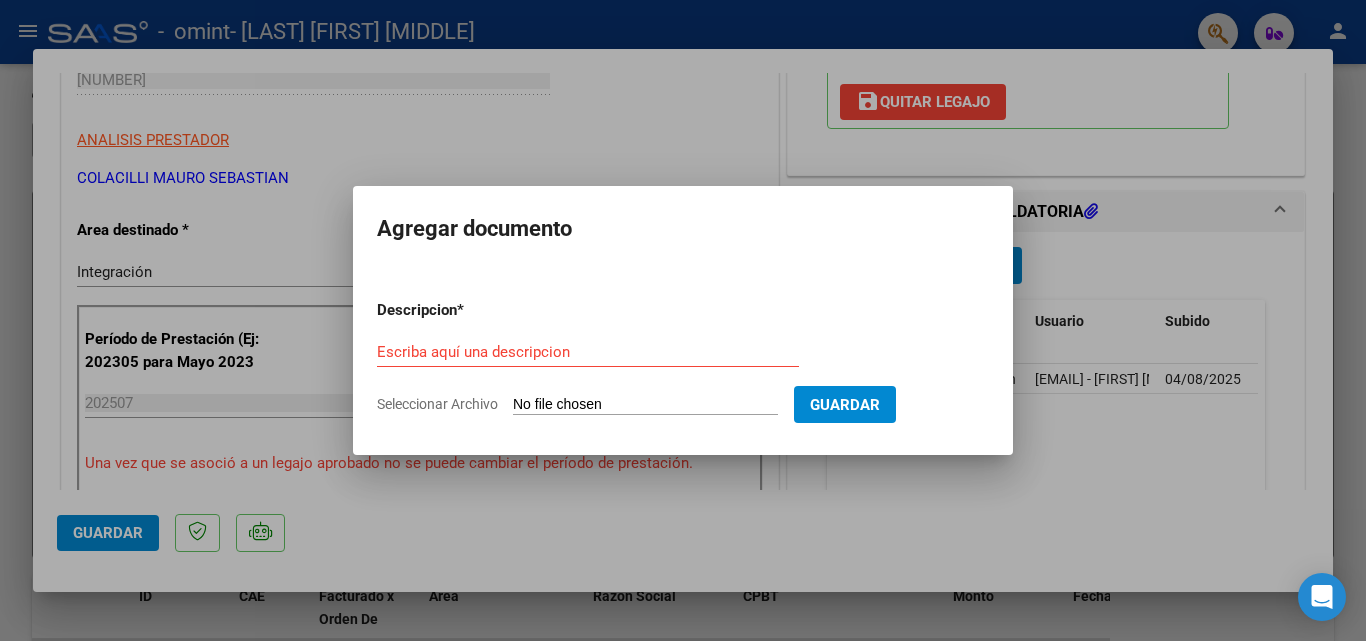type on "C:\fakepath\ASISTENCIA.pdf" 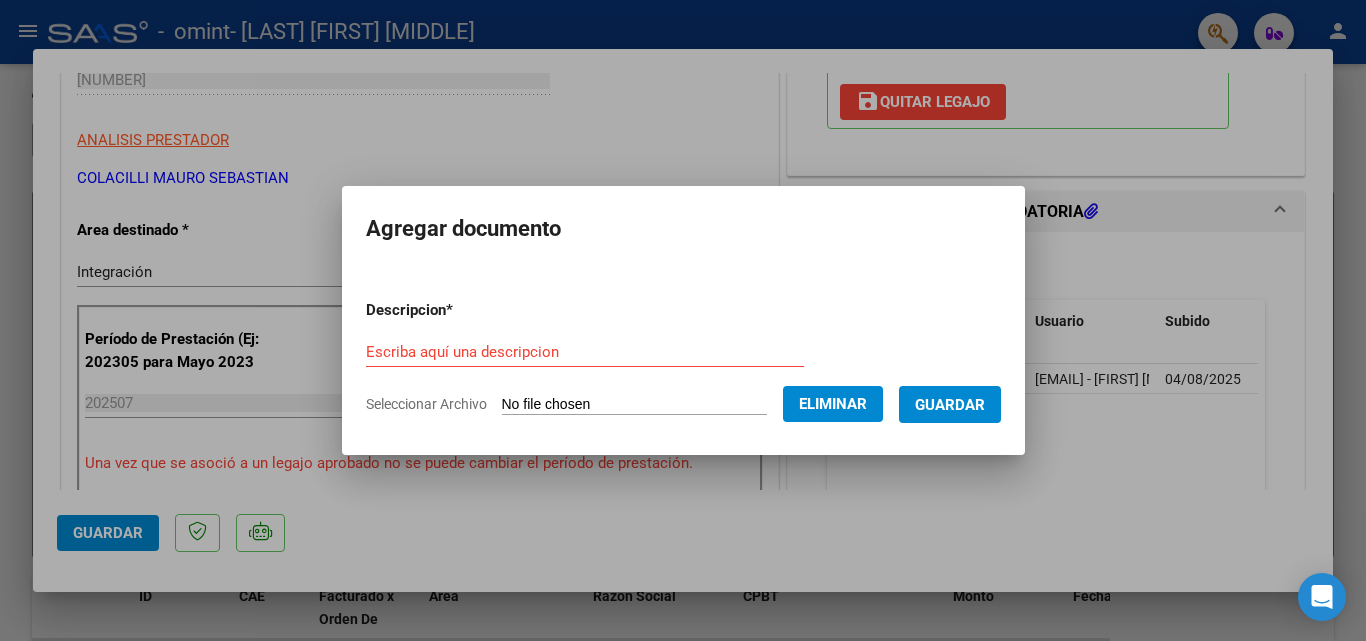 click on "Guardar" at bounding box center (950, 404) 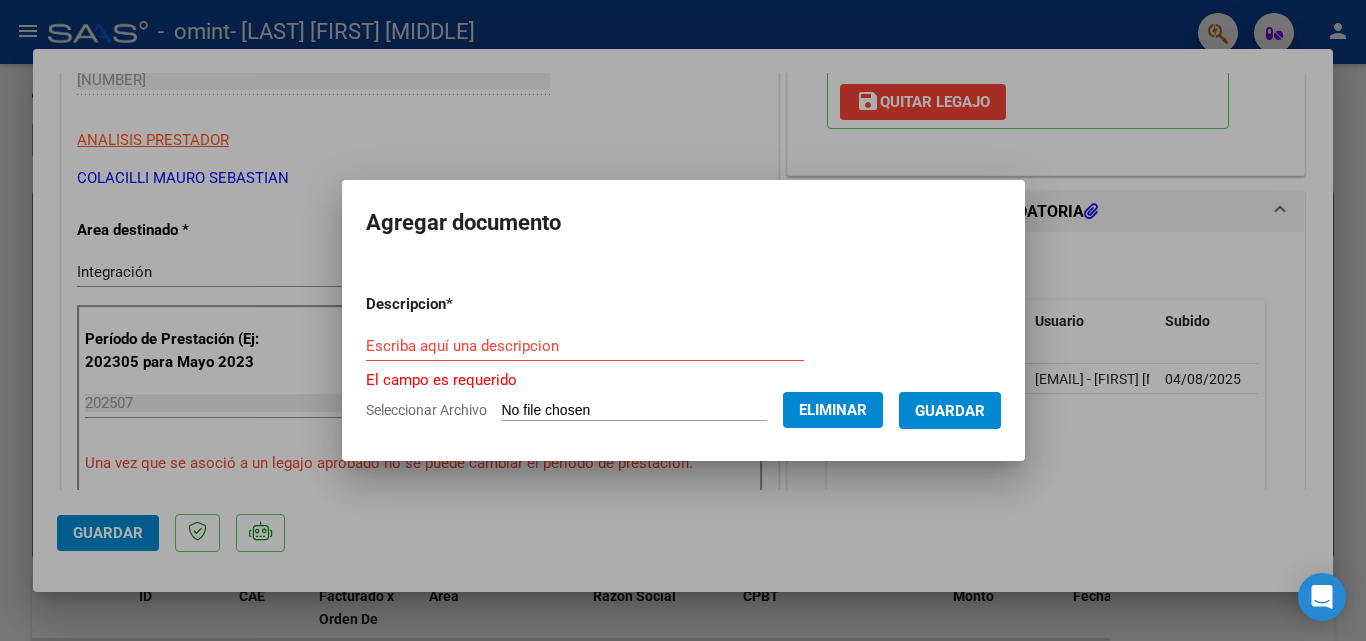 click on "Escriba aquí una descripcion" at bounding box center (585, 346) 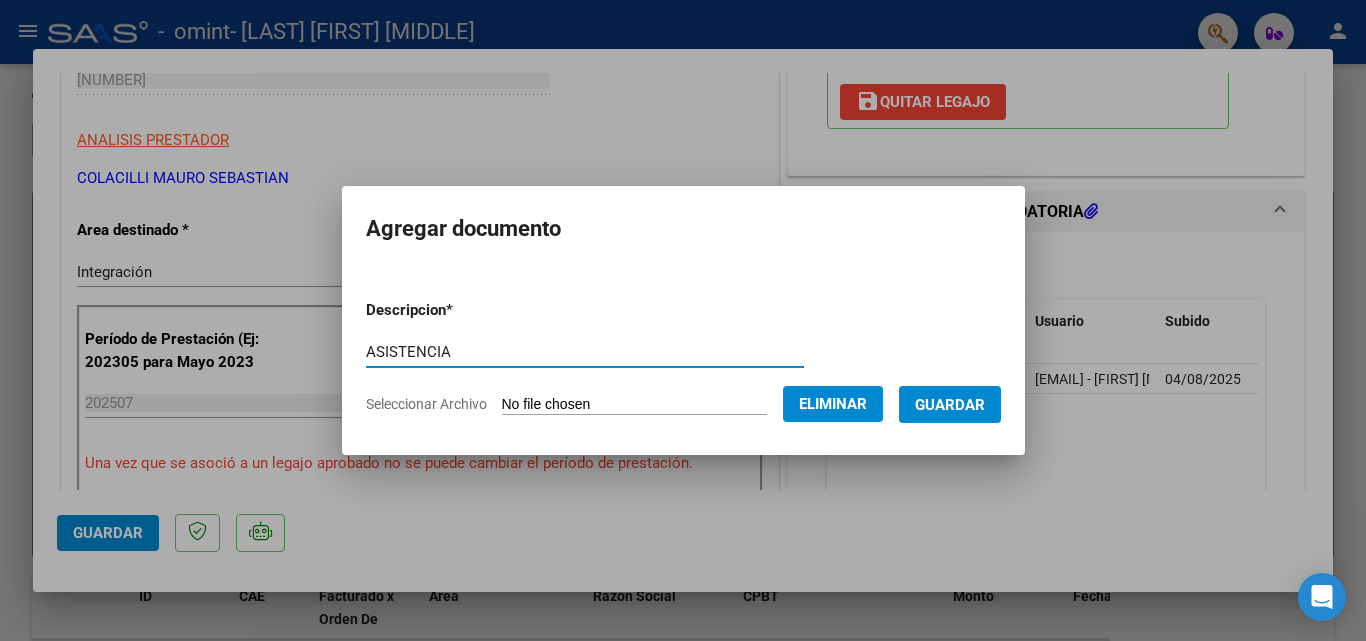 type on "ASISTENCIA" 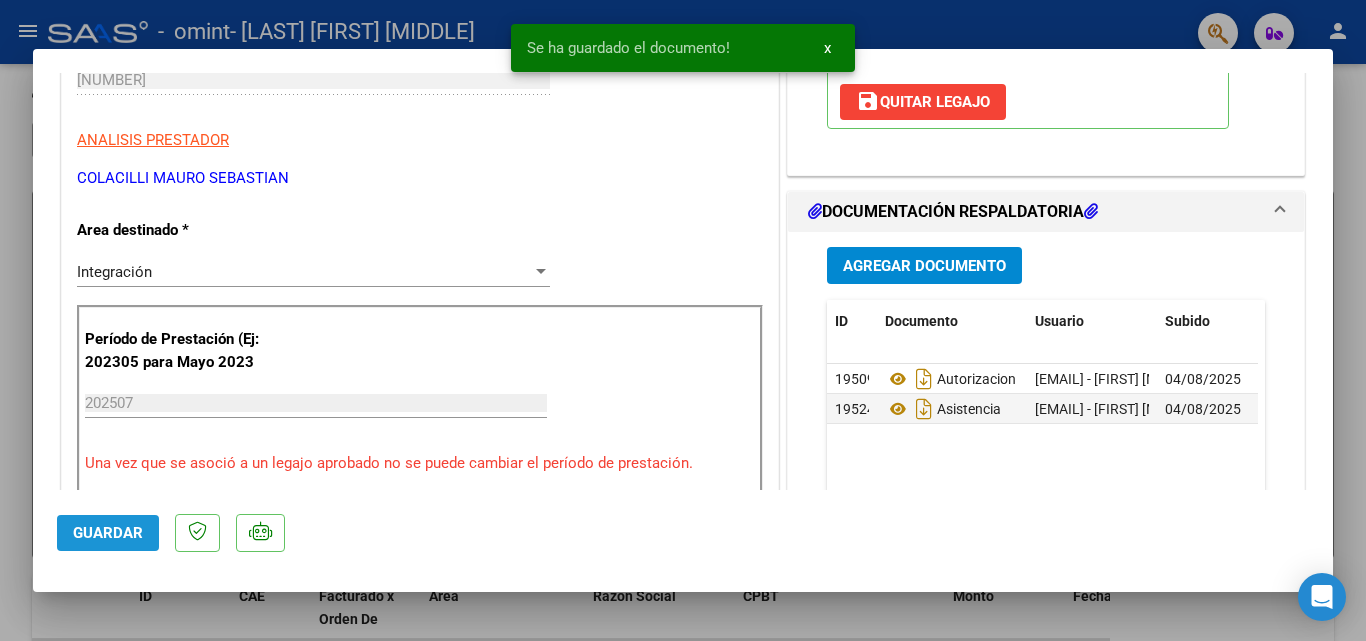click on "Guardar" 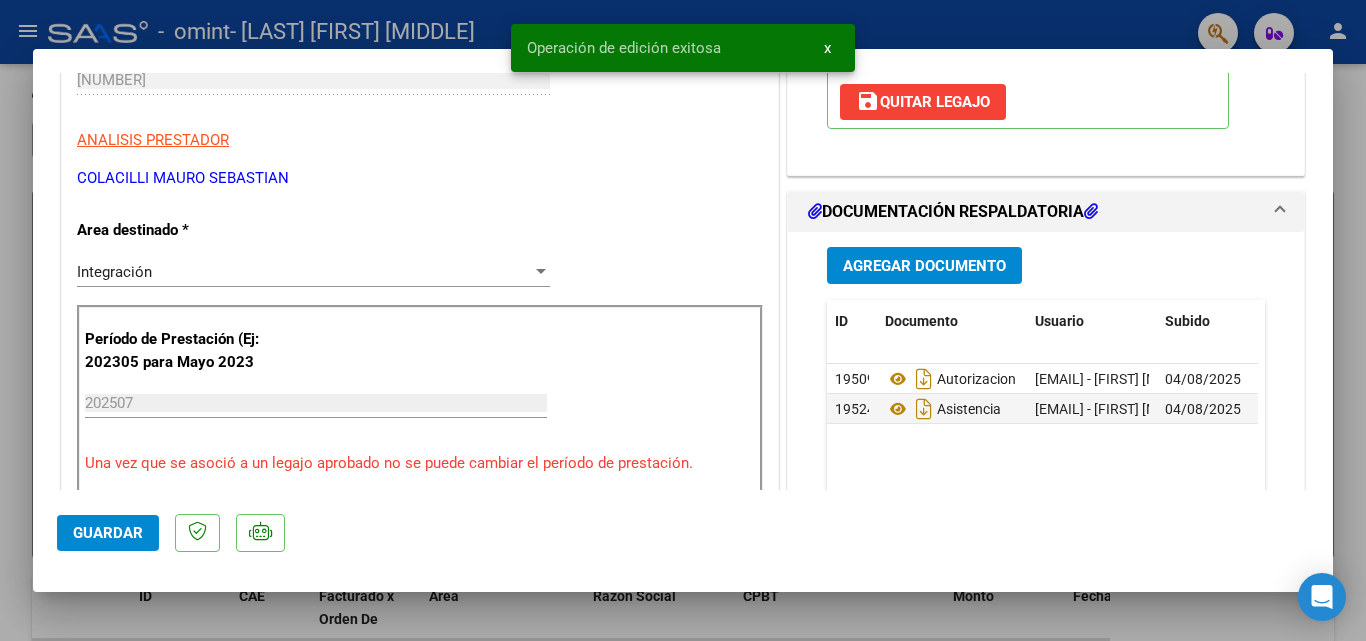 click at bounding box center (683, 320) 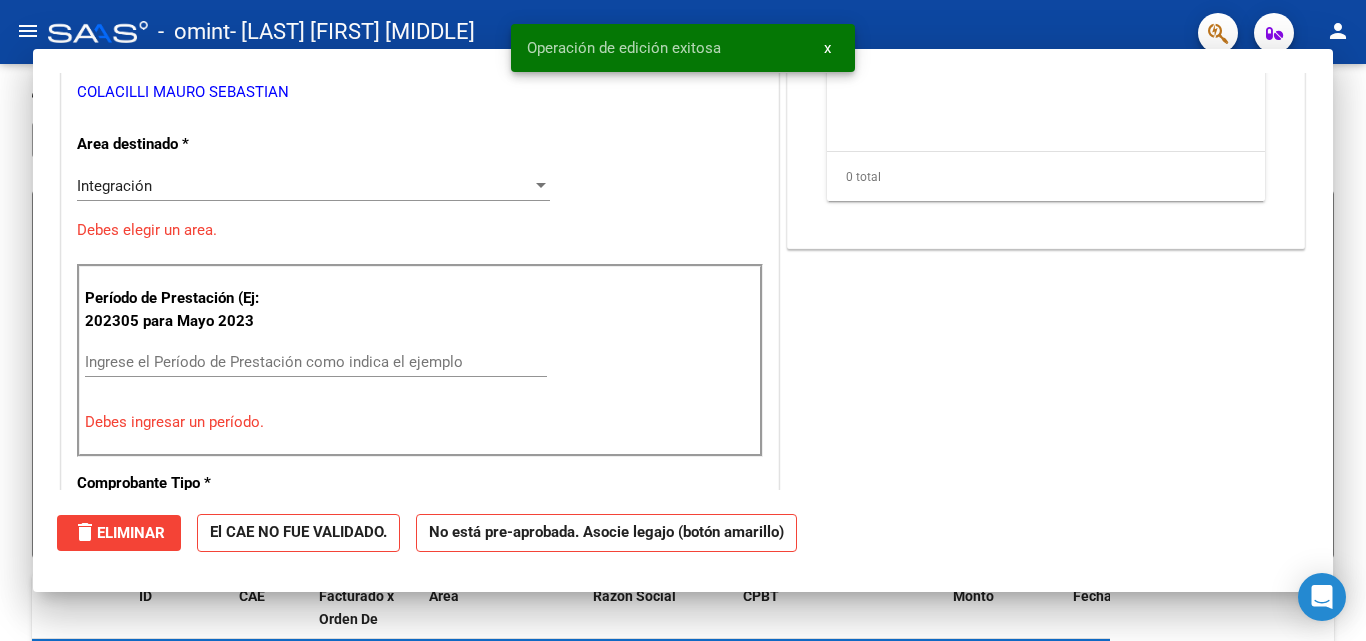 scroll, scrollTop: 303, scrollLeft: 0, axis: vertical 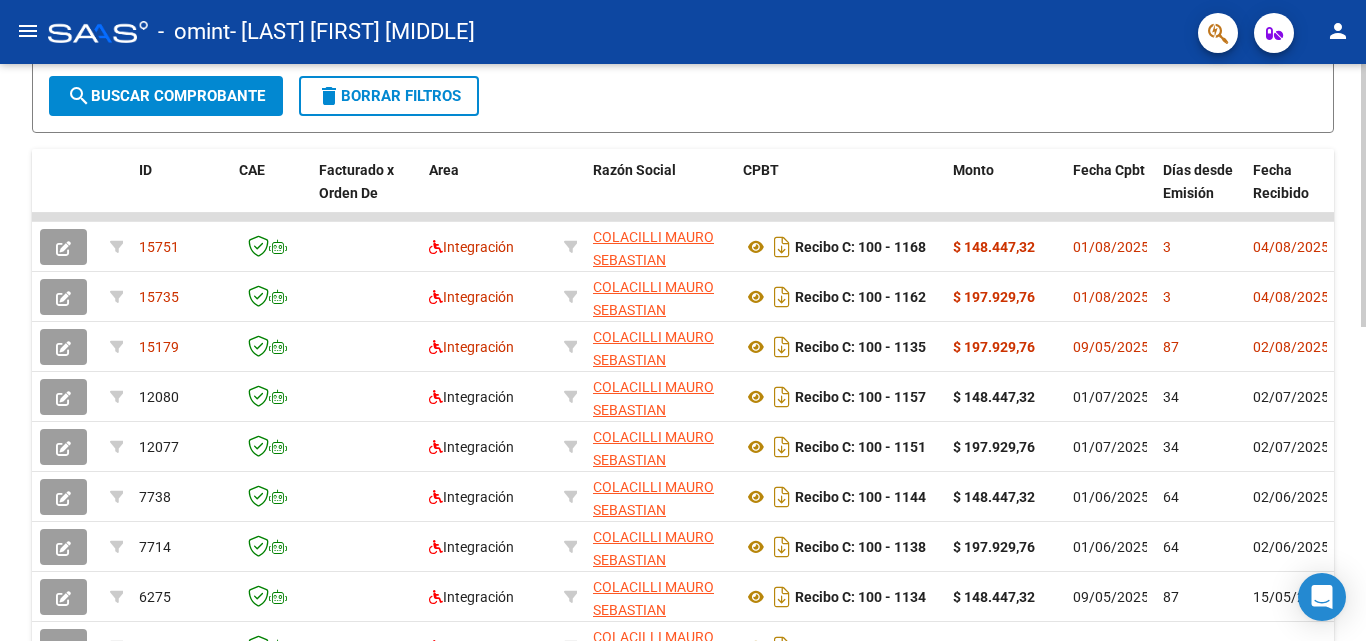 click 